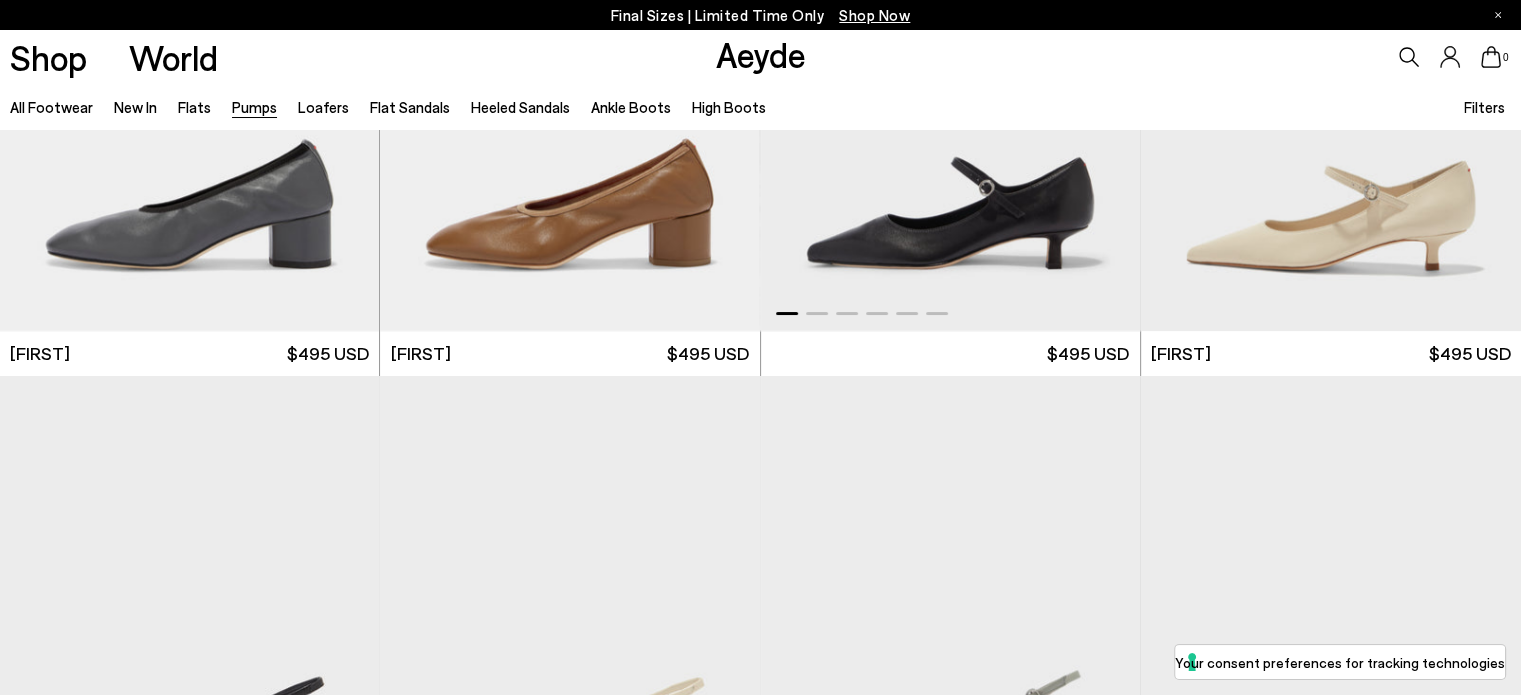 scroll, scrollTop: 7576, scrollLeft: 0, axis: vertical 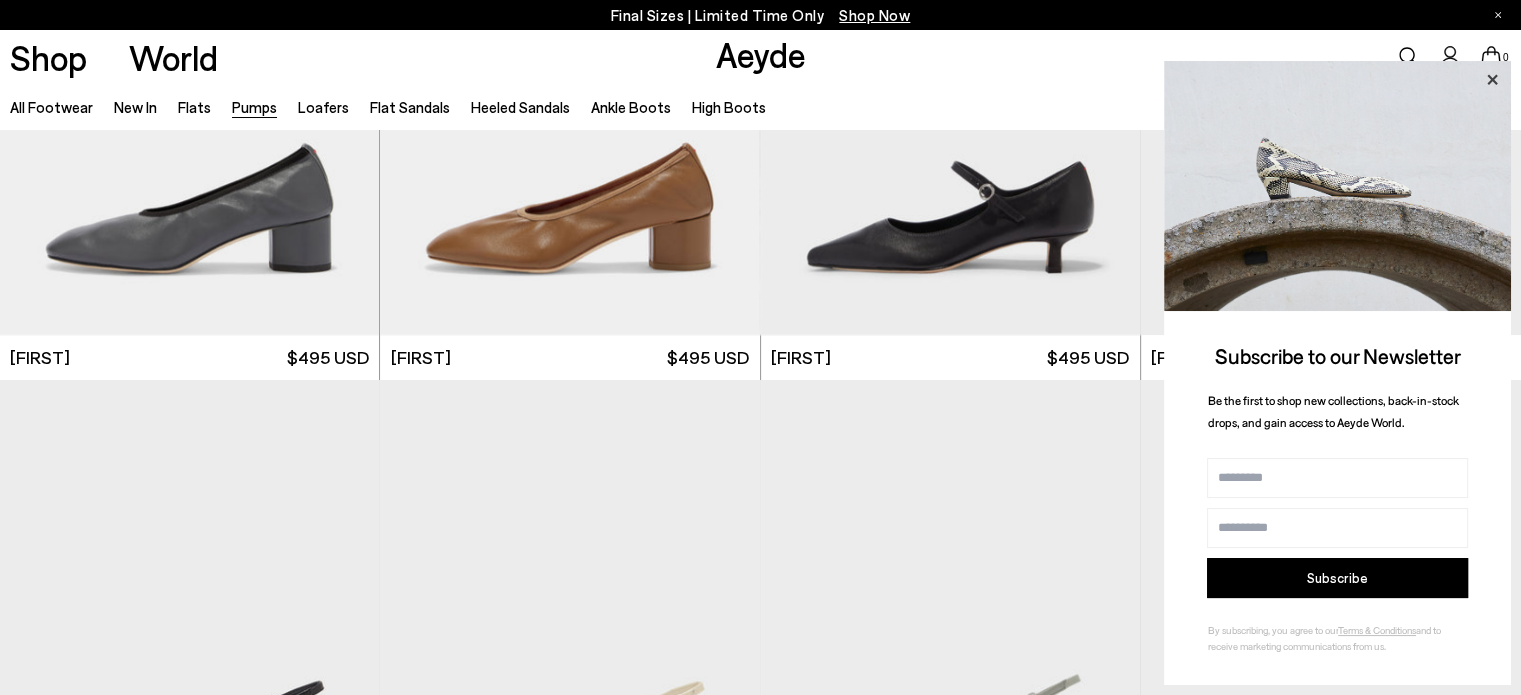 click 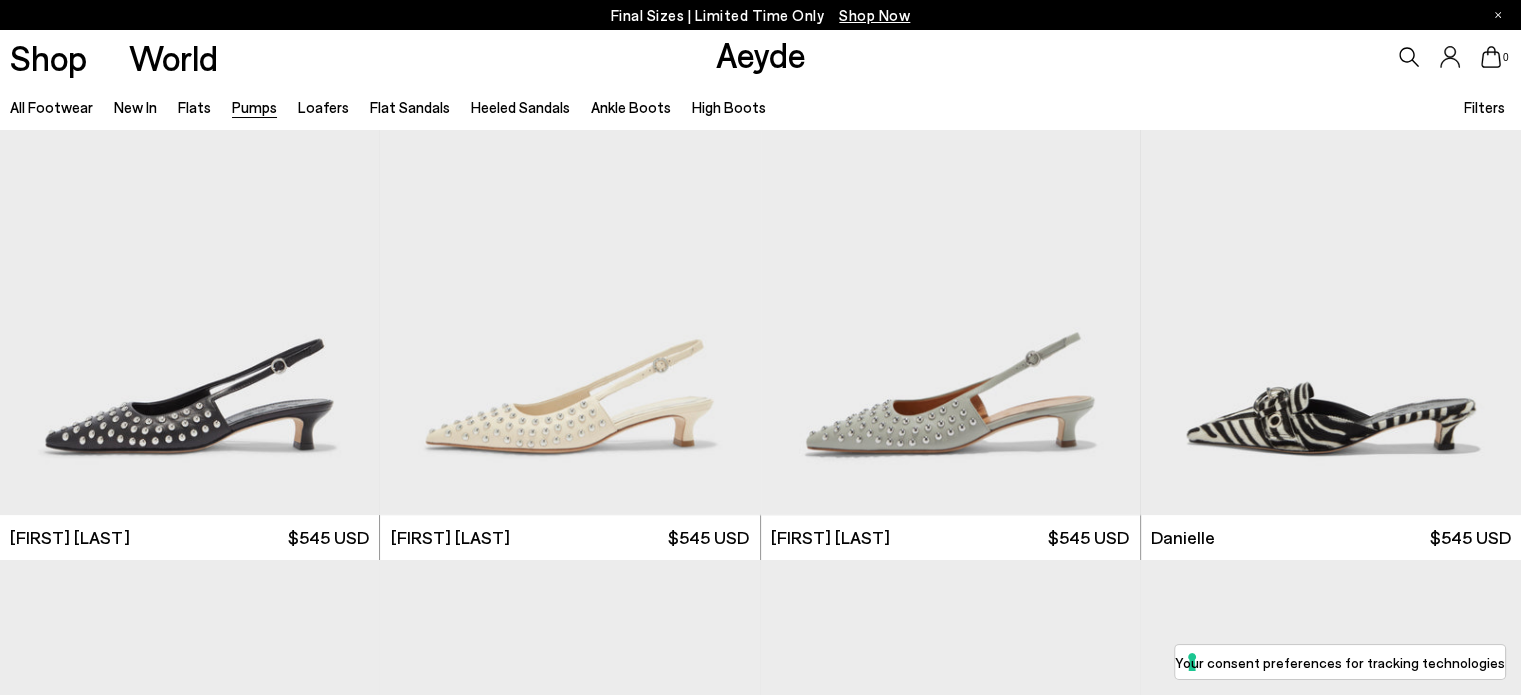 scroll, scrollTop: 7484, scrollLeft: 0, axis: vertical 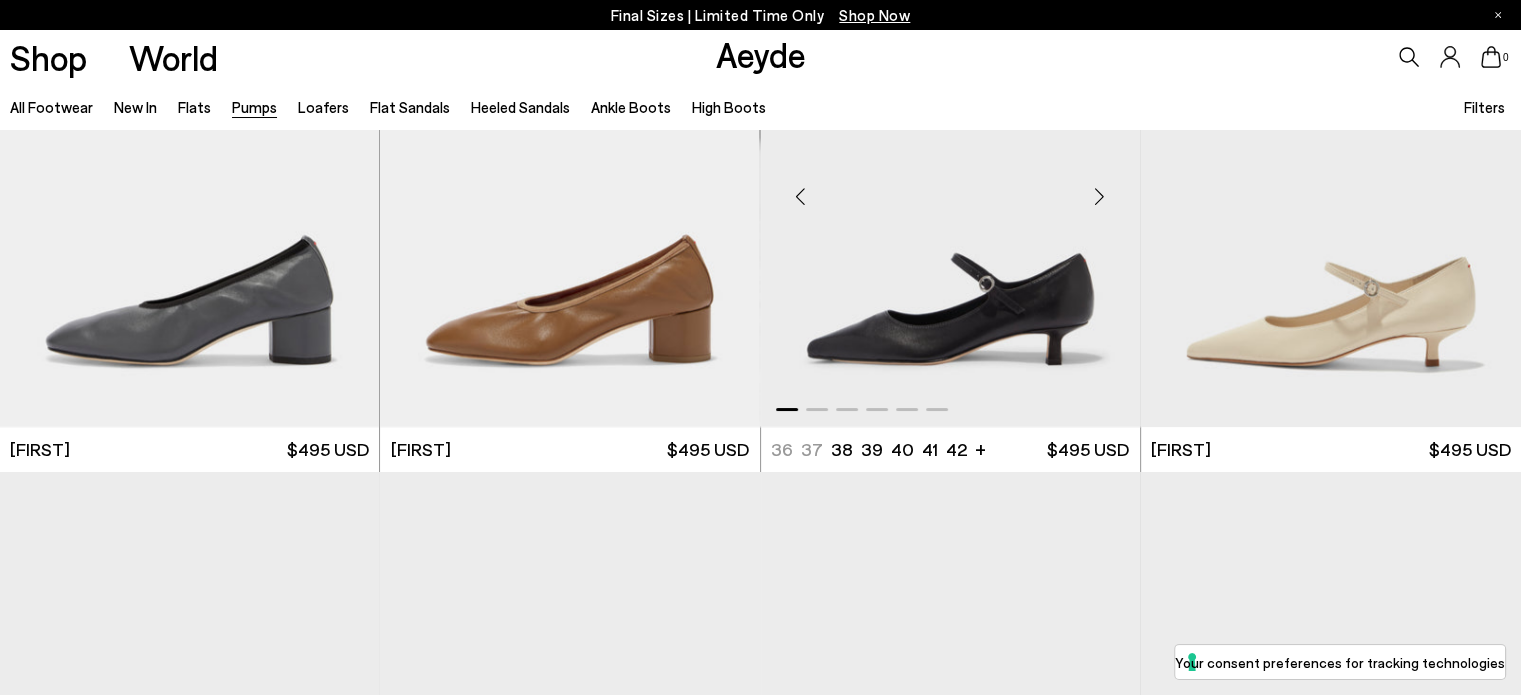 click at bounding box center (950, 188) 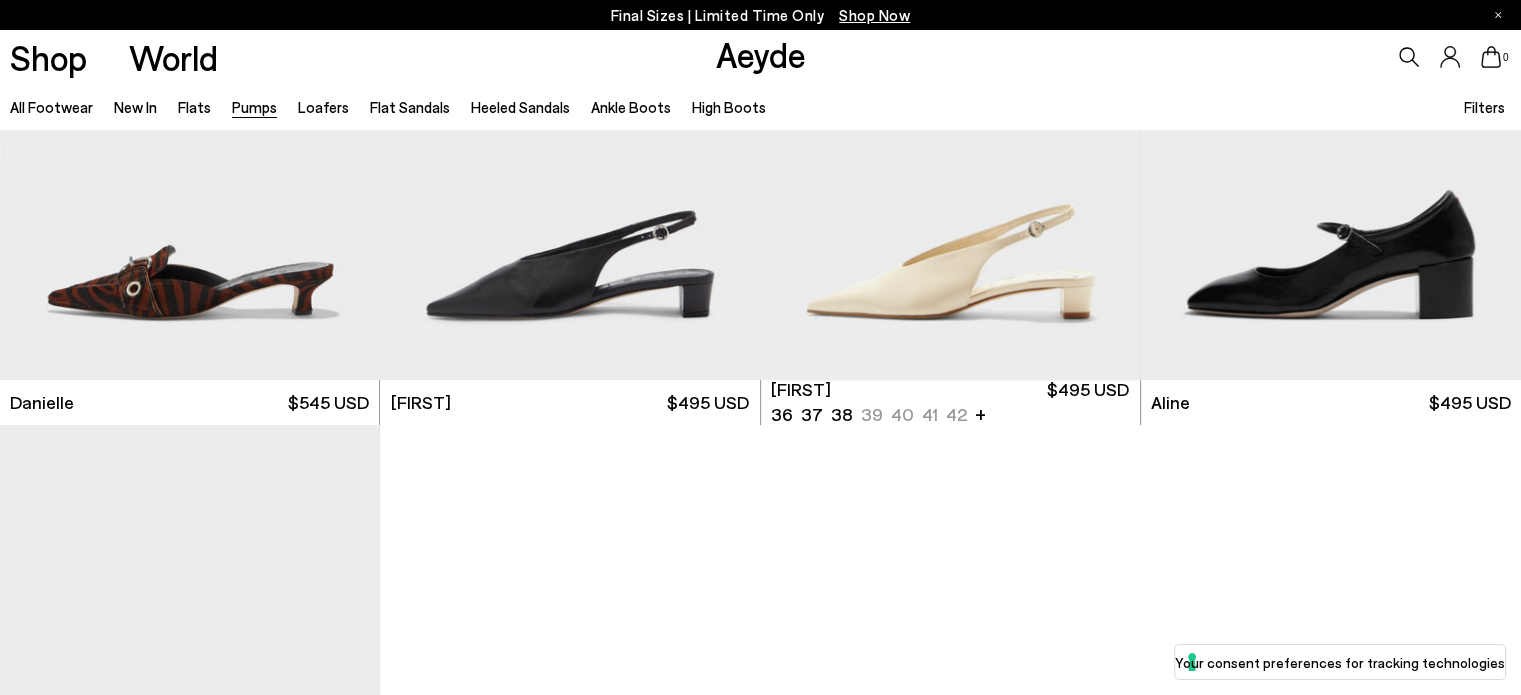 scroll, scrollTop: 8592, scrollLeft: 0, axis: vertical 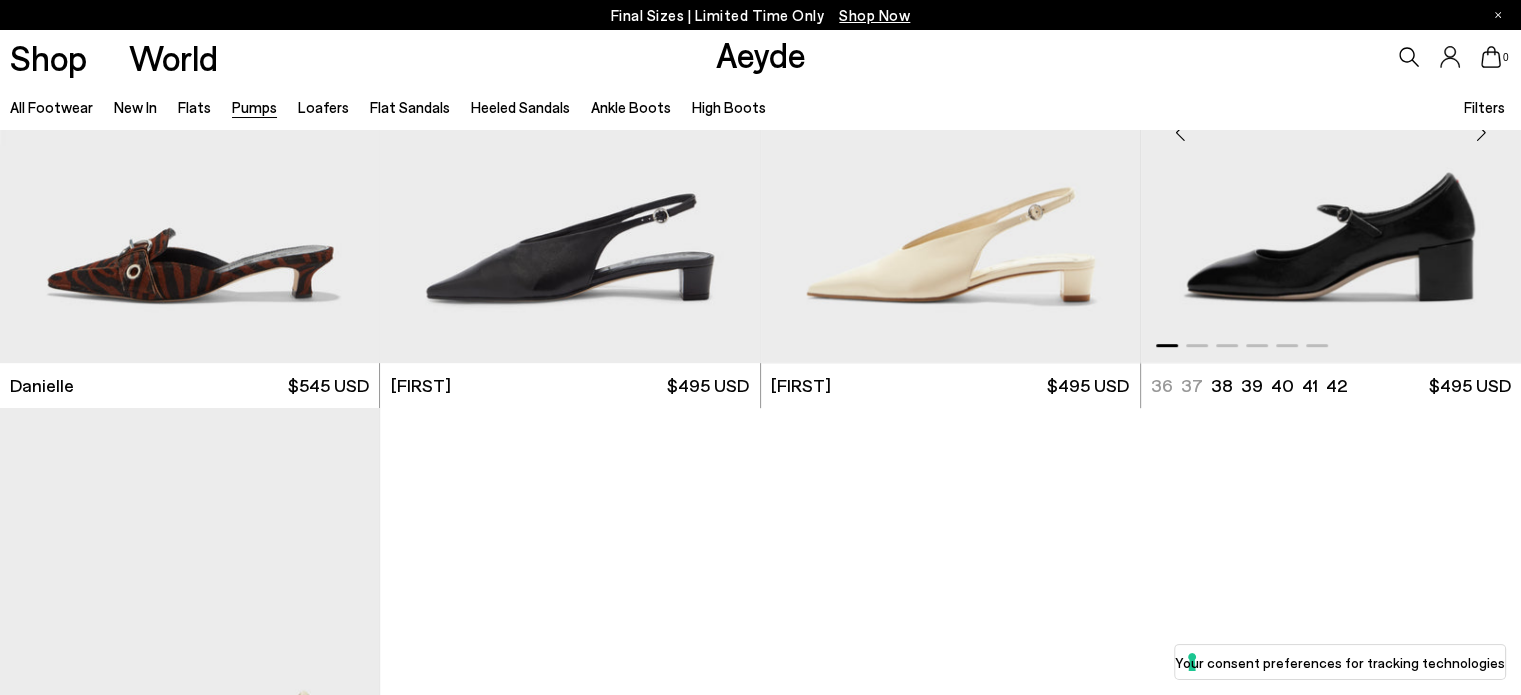 click at bounding box center (1331, 124) 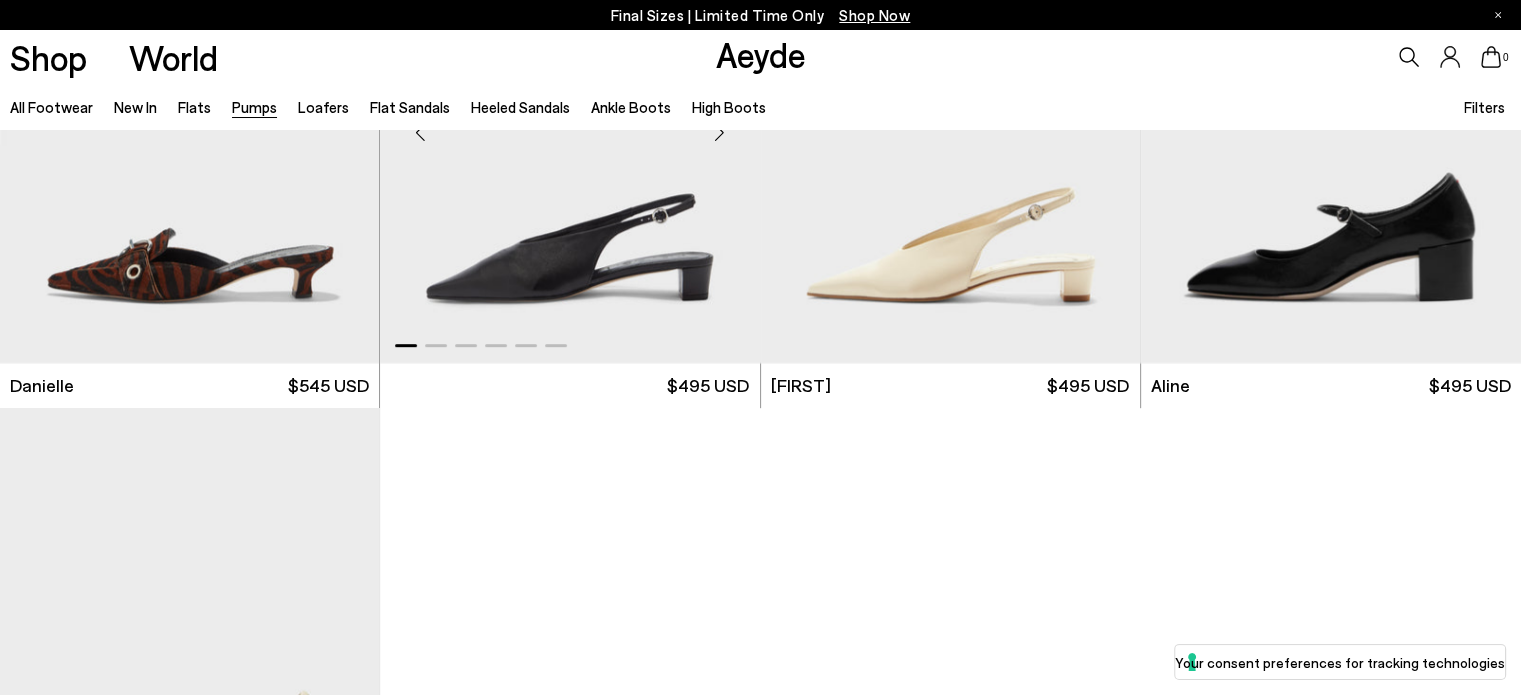 scroll, scrollTop: 8204, scrollLeft: 0, axis: vertical 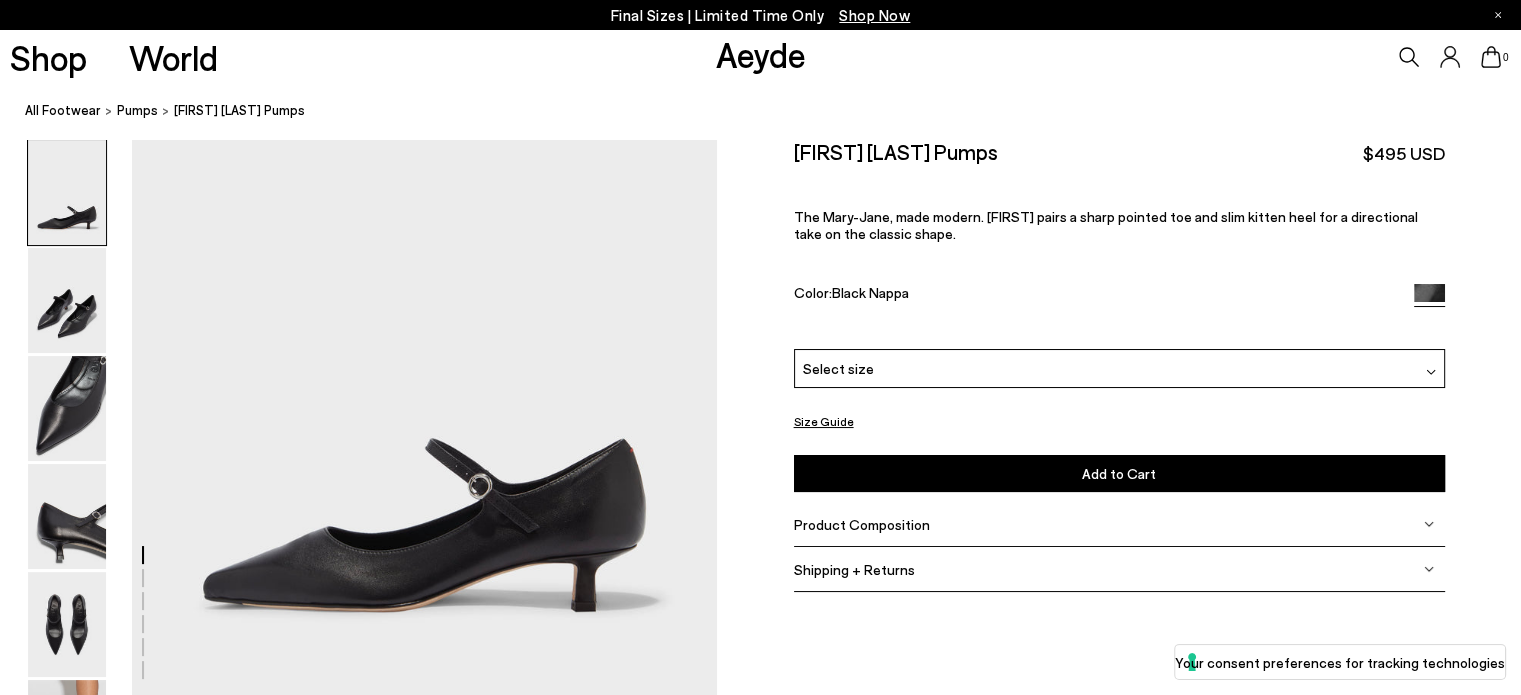 click 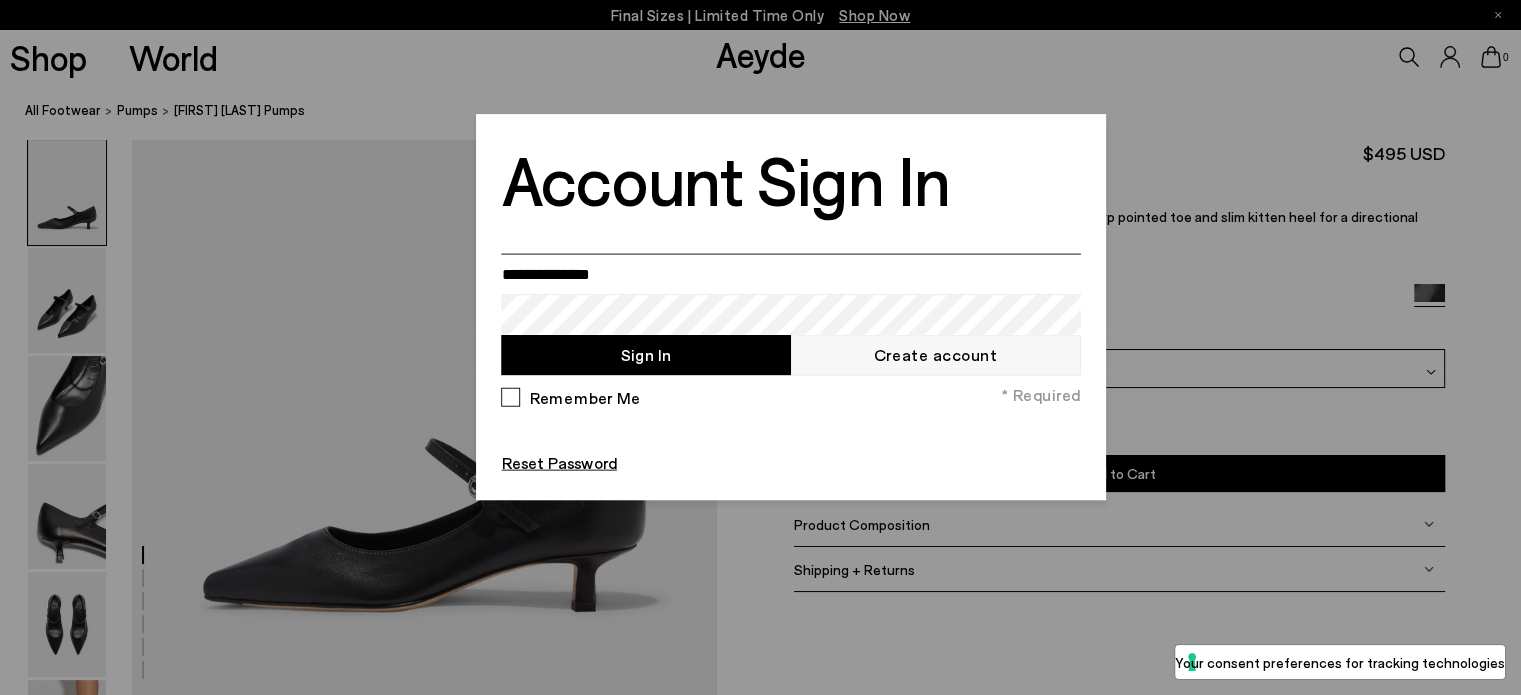click at bounding box center [790, 273] 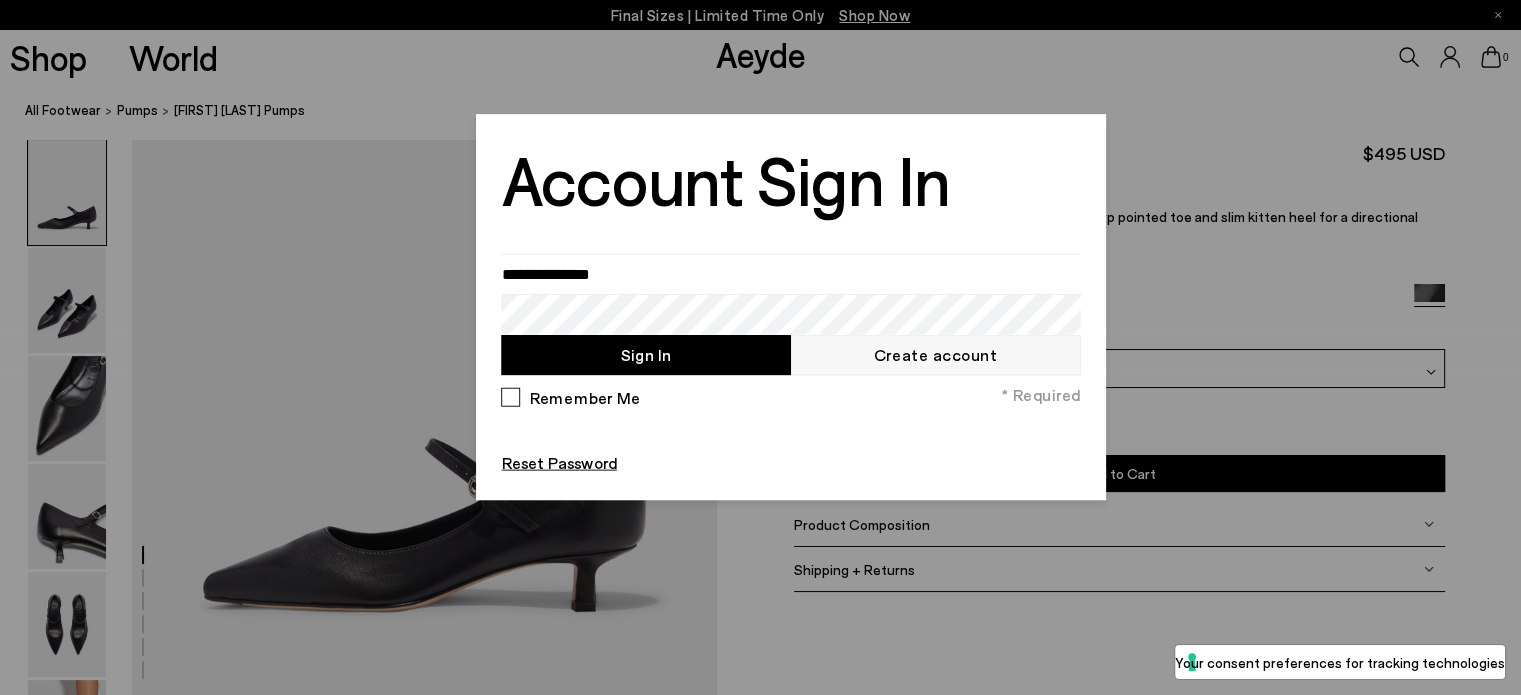 click on "Create account" at bounding box center [935, 354] 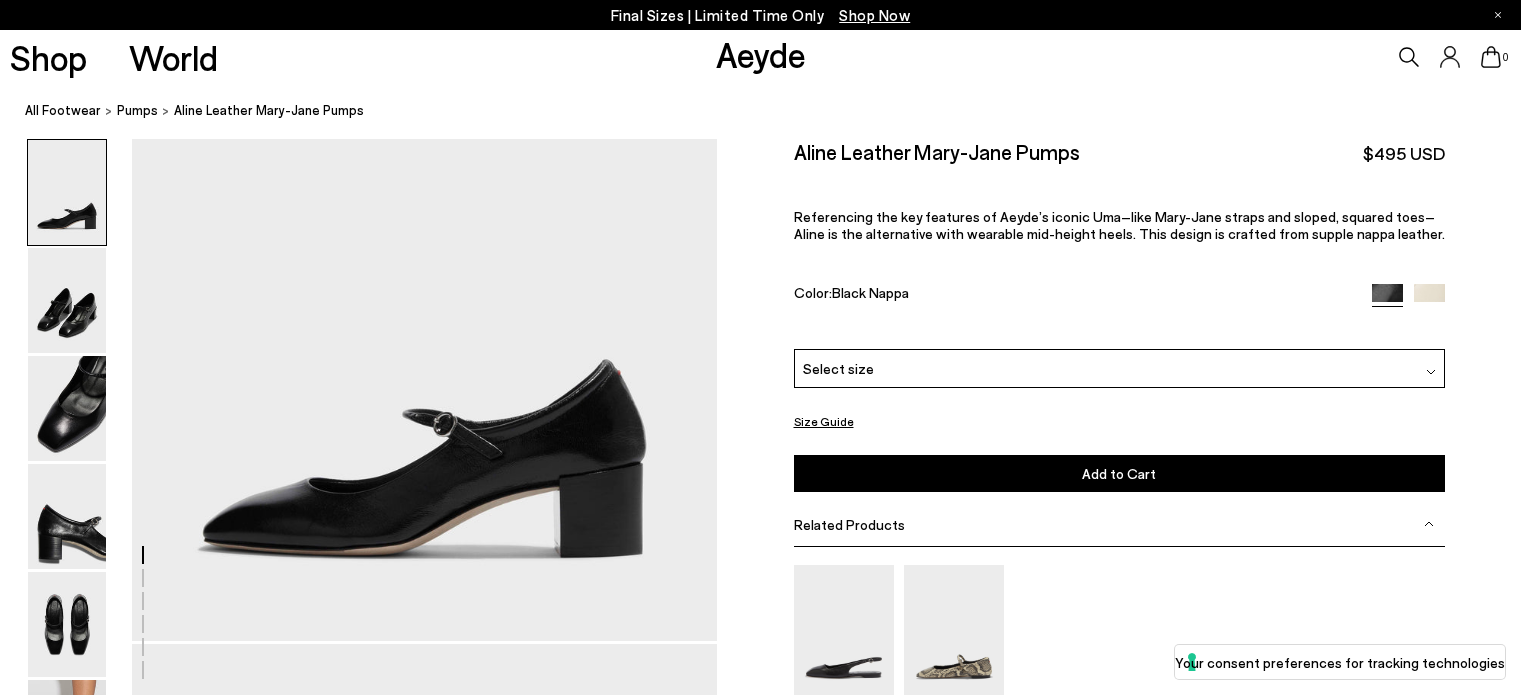 scroll, scrollTop: 0, scrollLeft: 0, axis: both 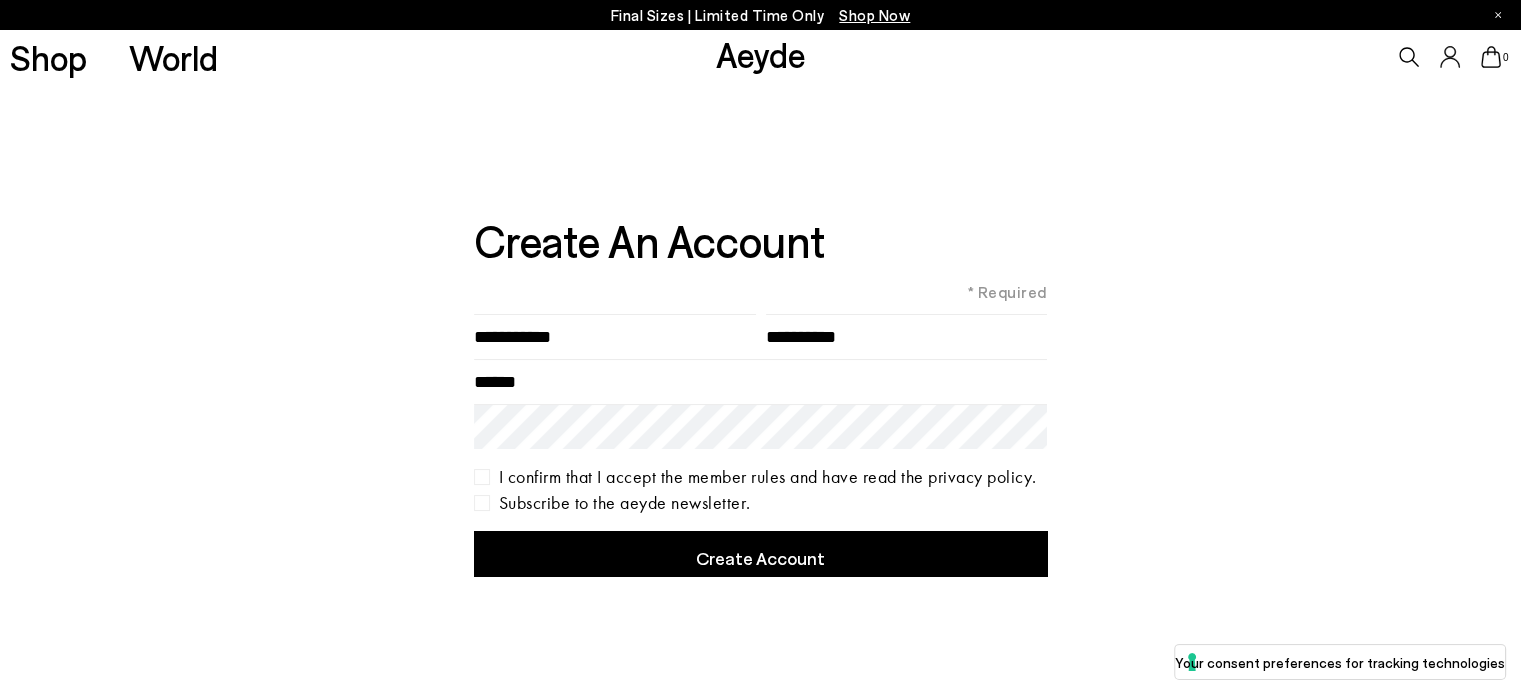 click on "* Required" at bounding box center (761, 292) 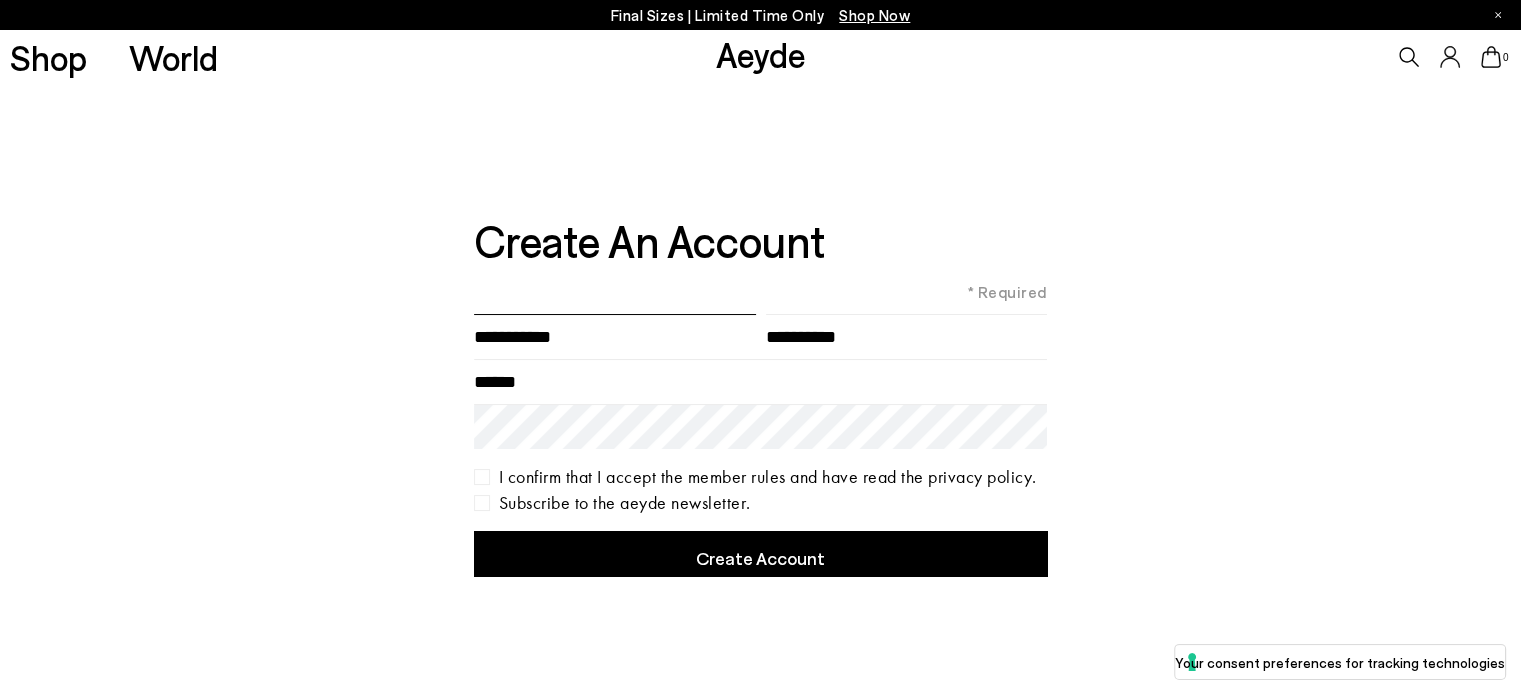 click at bounding box center (615, 336) 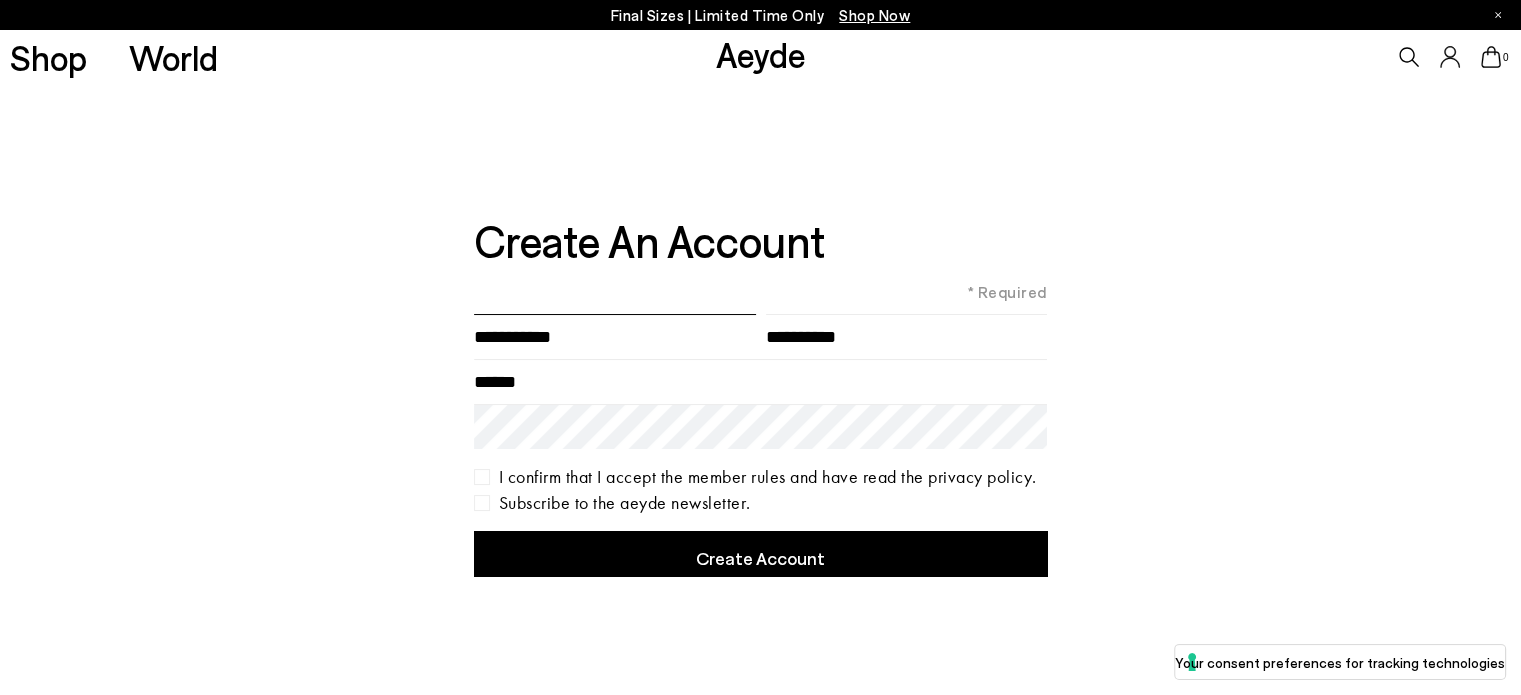 type on "******" 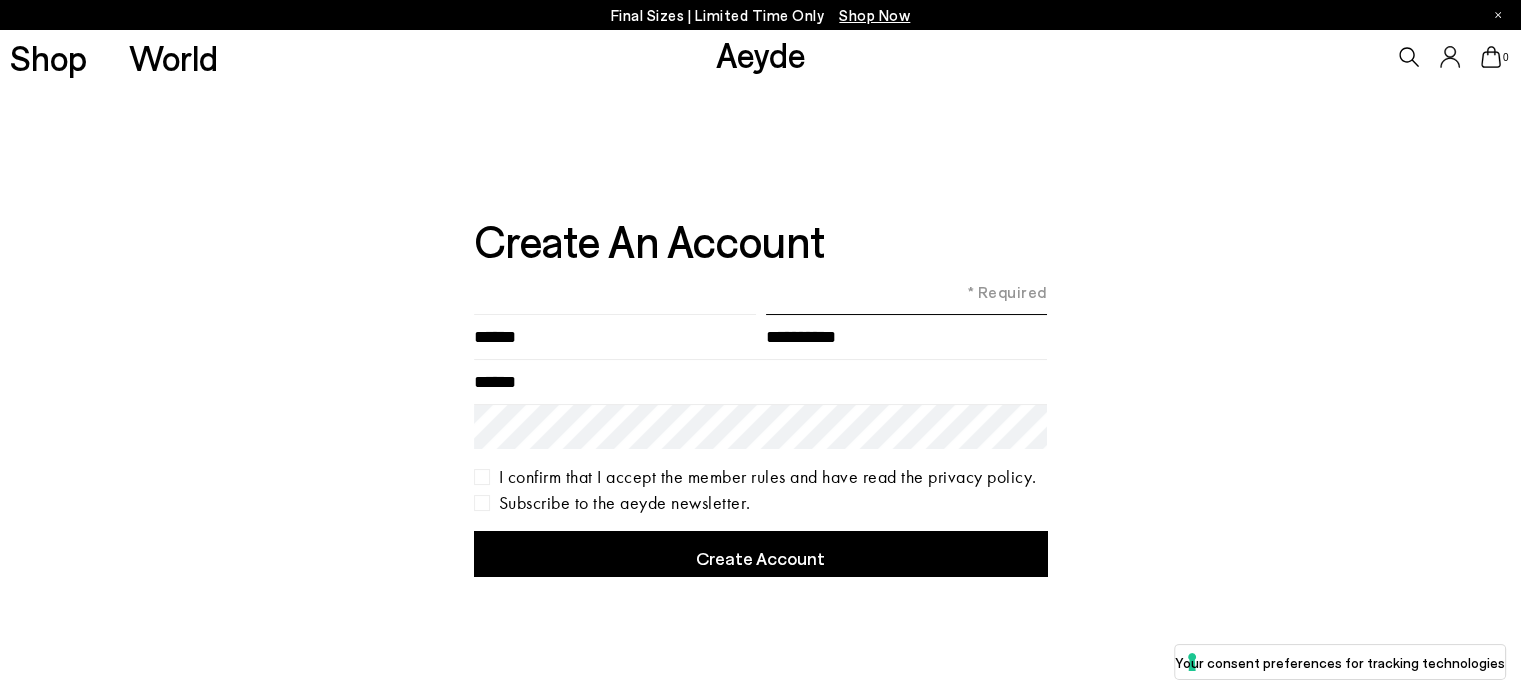 type on "****" 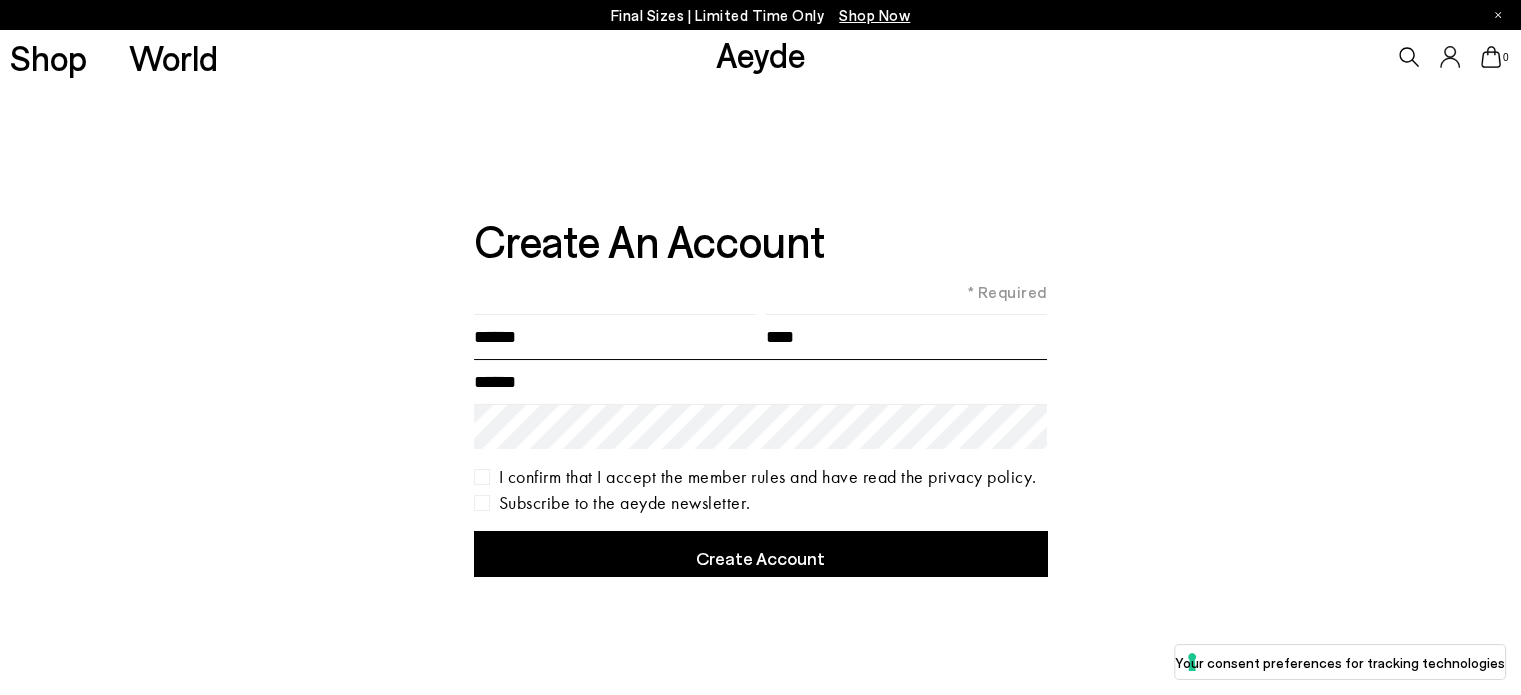 type on "**********" 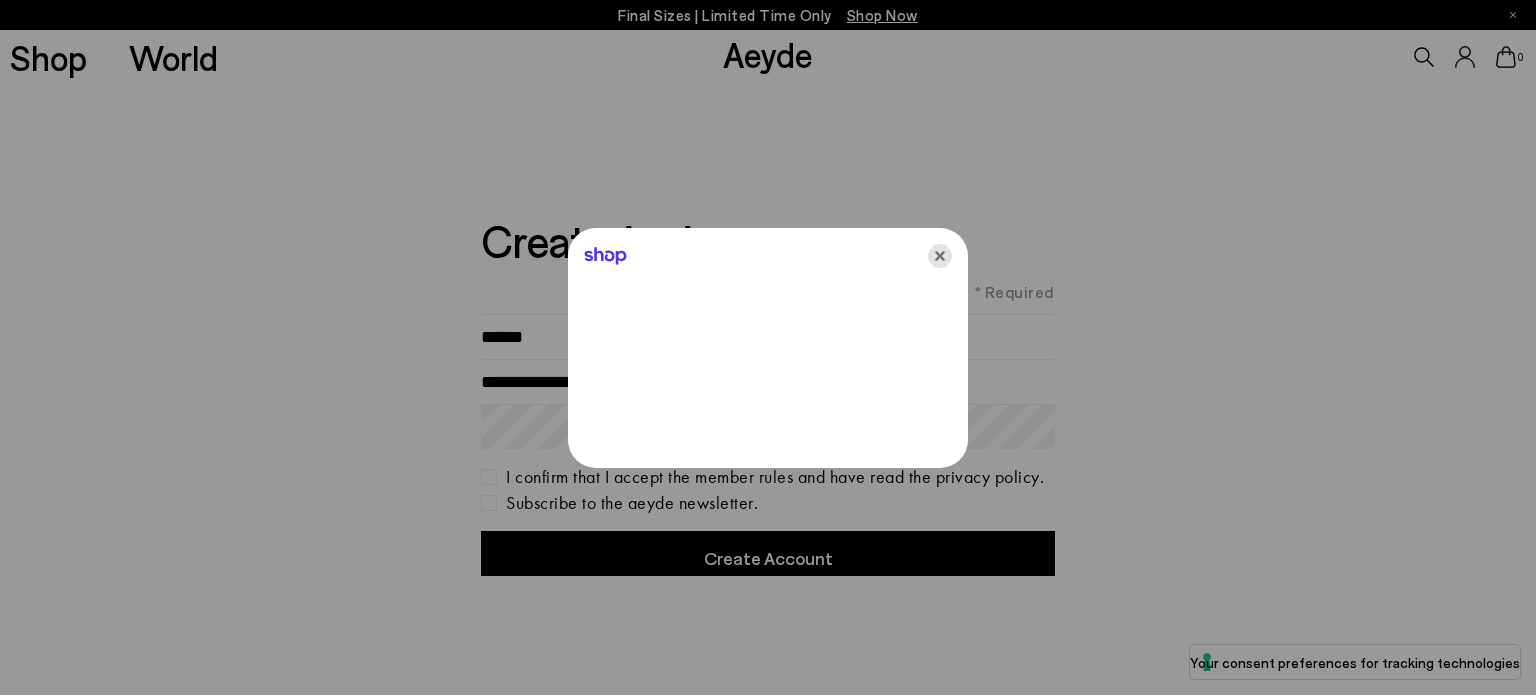 click 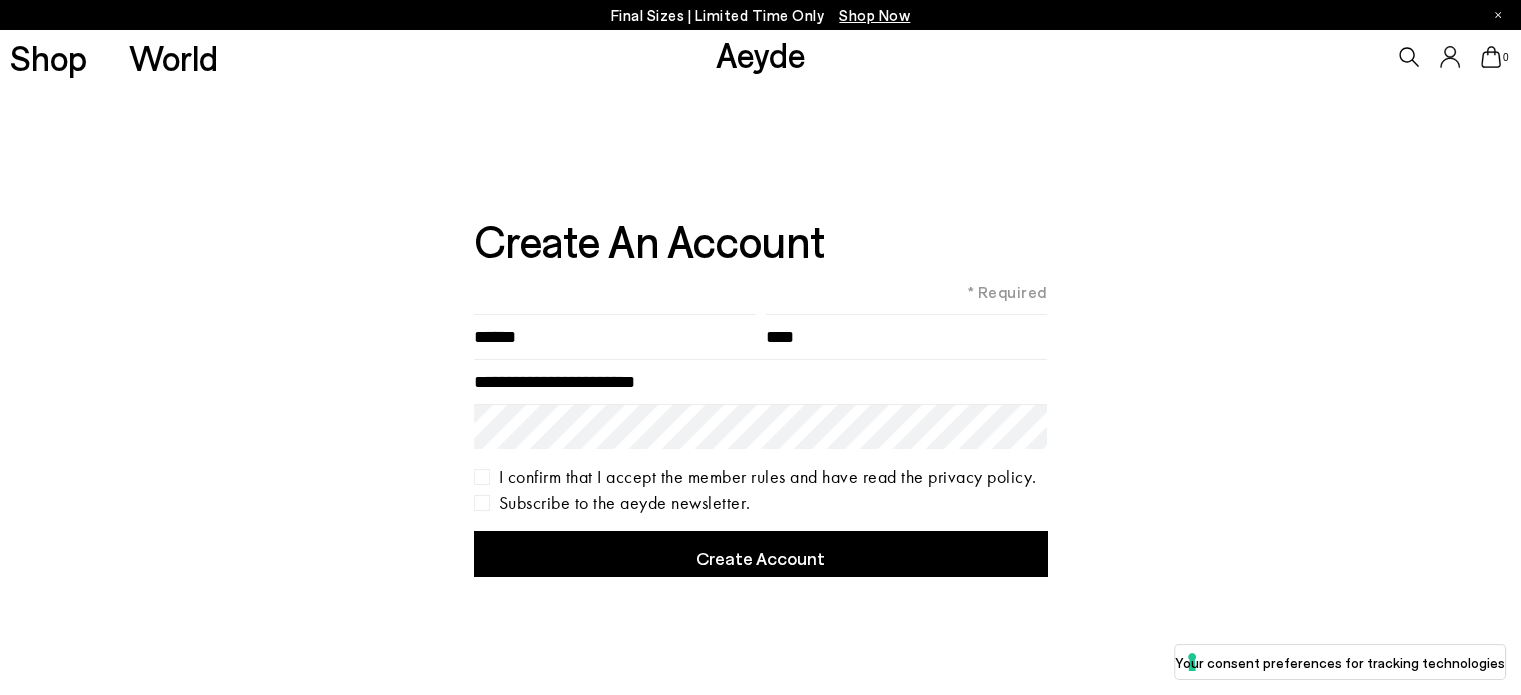 click on "I confirm that I accept the member rules and have read the privacy policy." at bounding box center (761, 477) 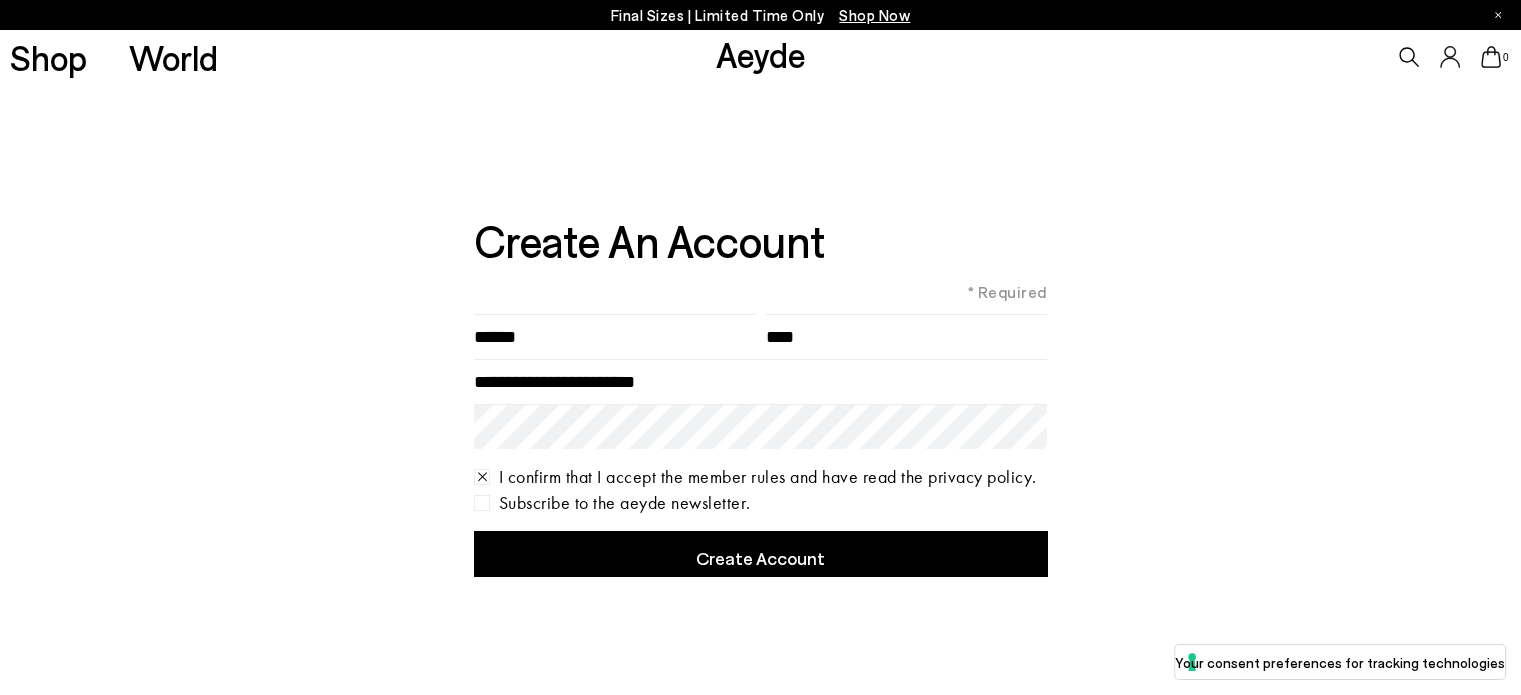 click on "Create Account" at bounding box center [761, 553] 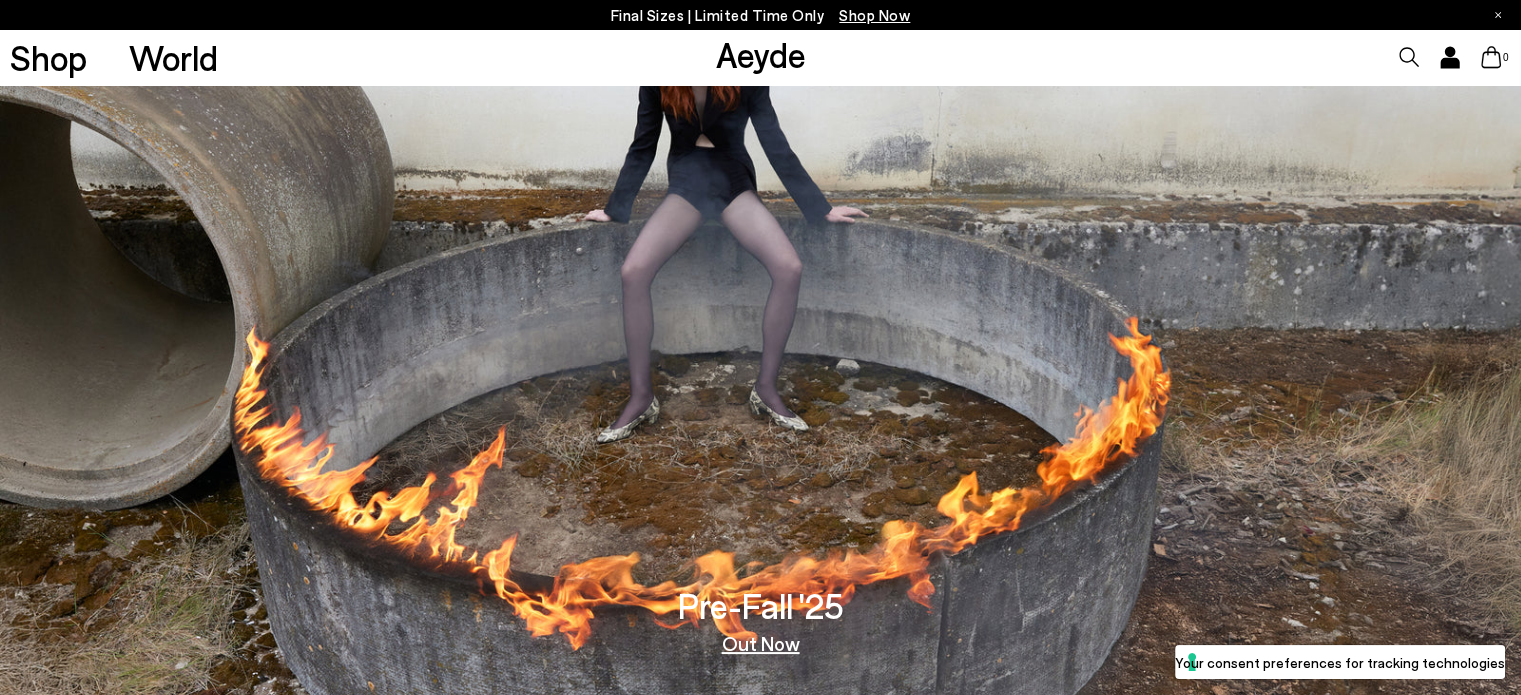 scroll, scrollTop: 259, scrollLeft: 0, axis: vertical 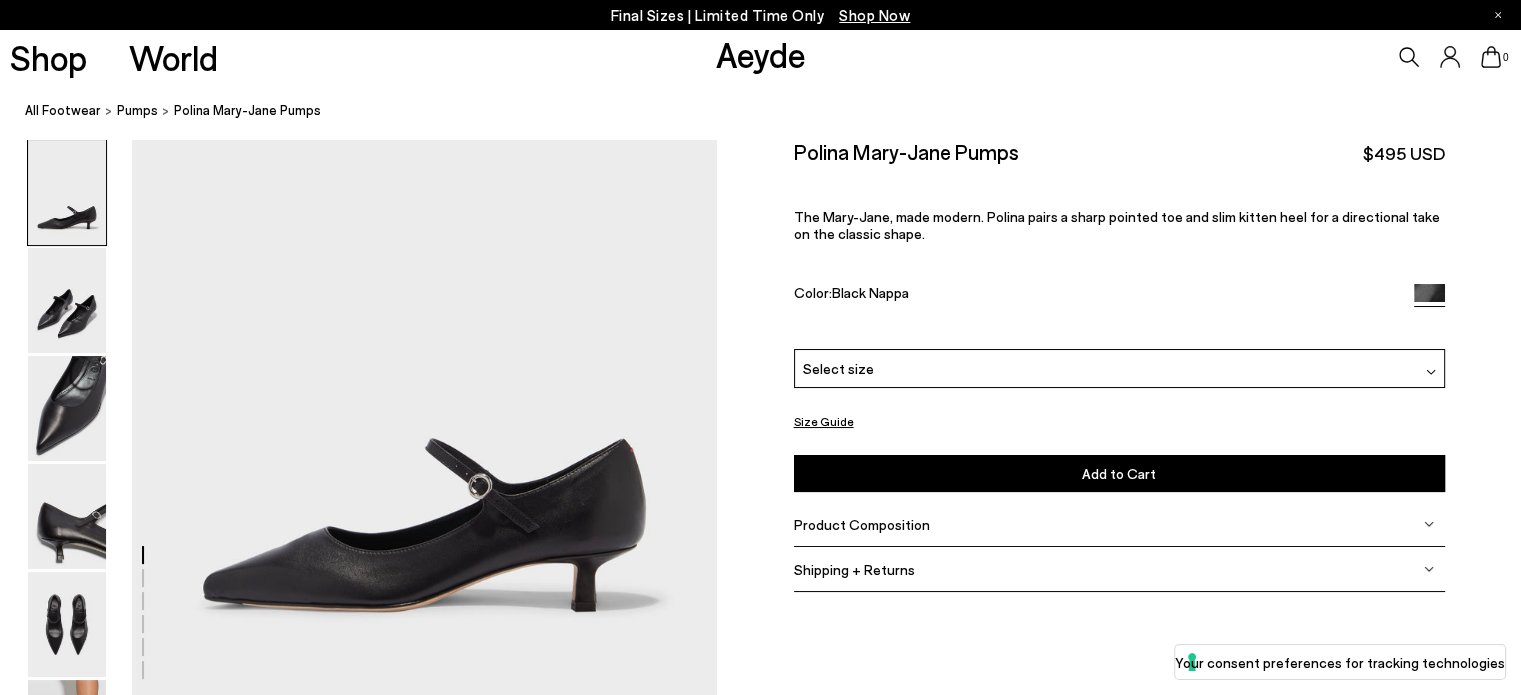 click on "Select size" at bounding box center (1119, 368) 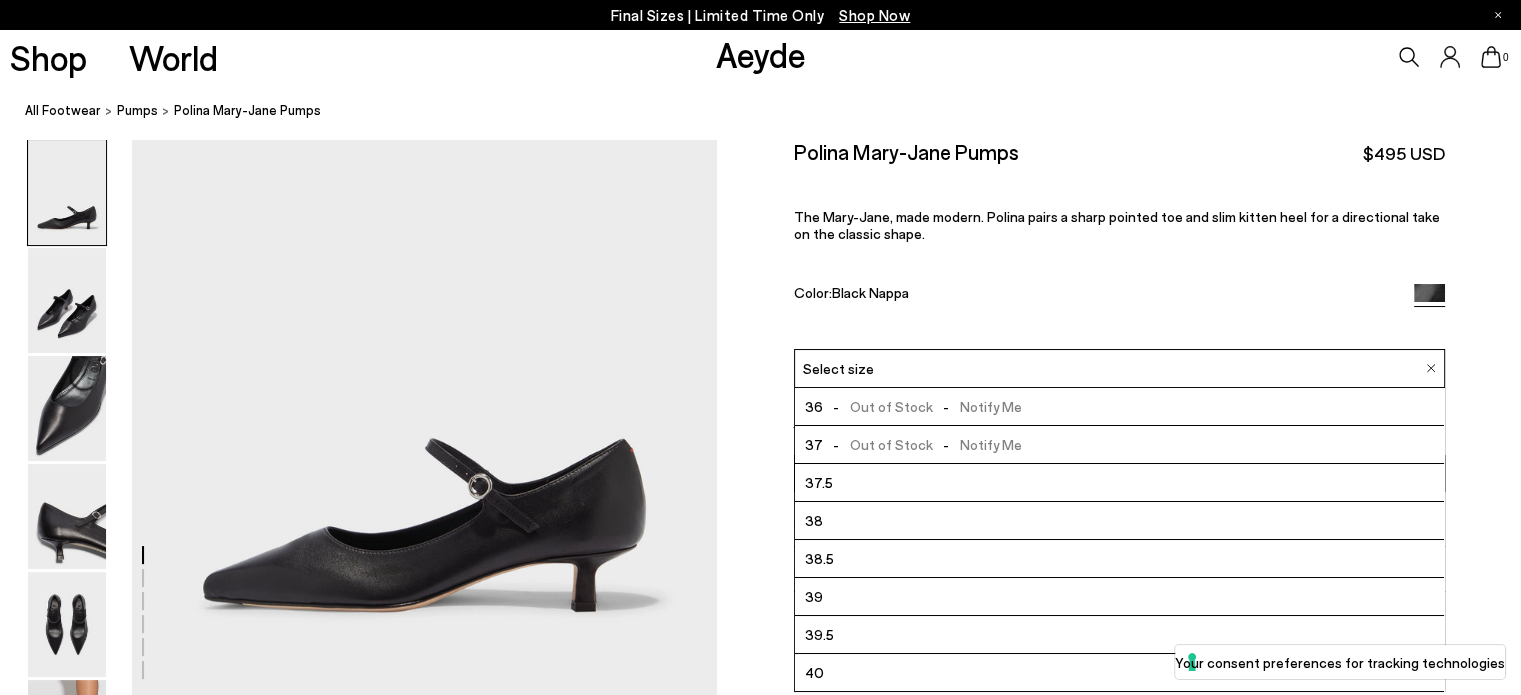 click on "38.5" at bounding box center [1119, 559] 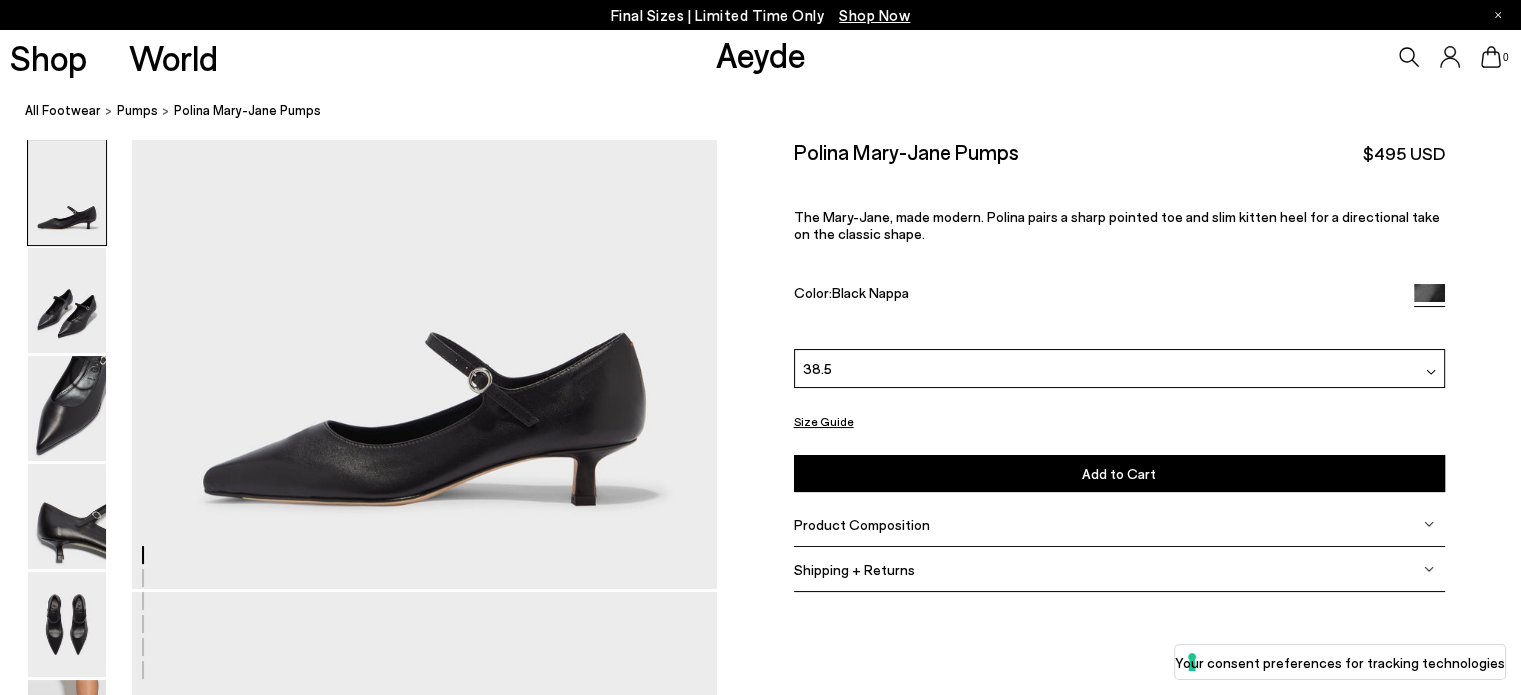 scroll, scrollTop: 0, scrollLeft: 0, axis: both 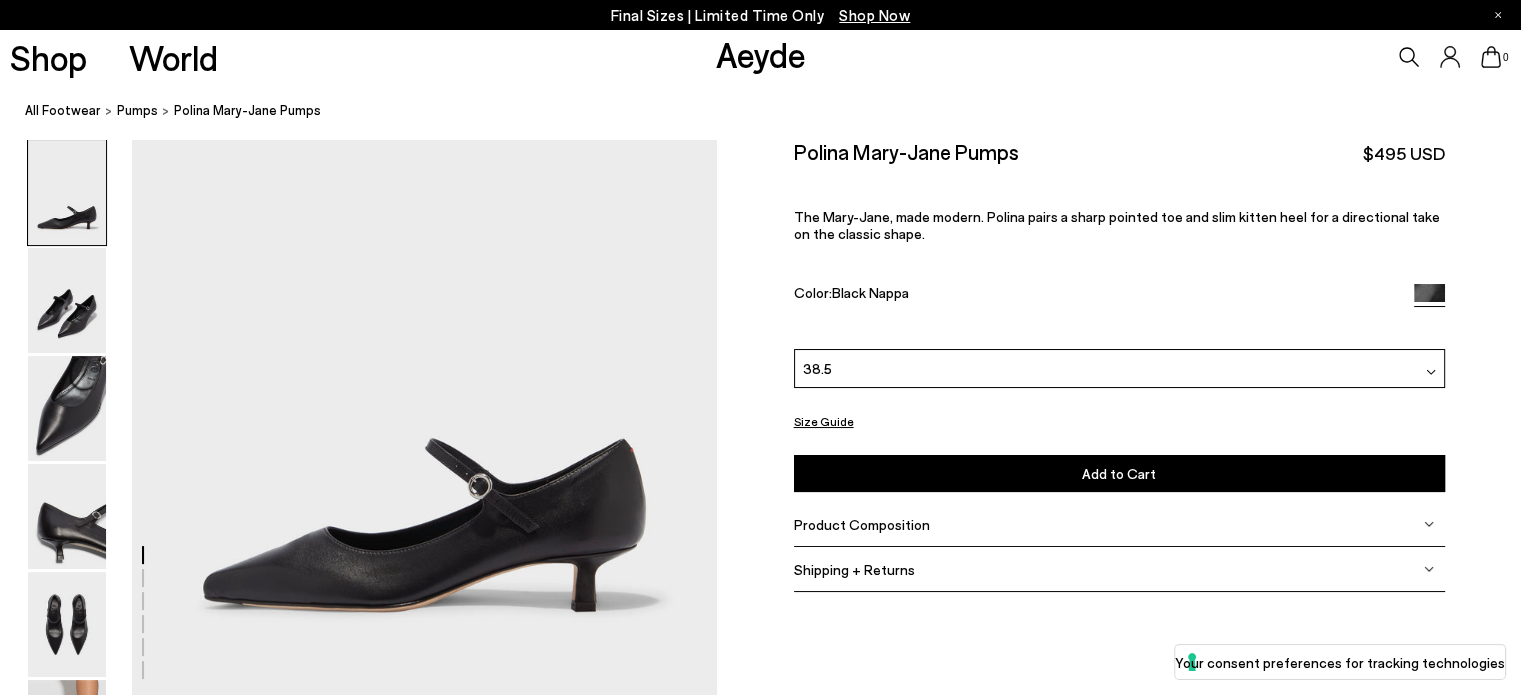 click 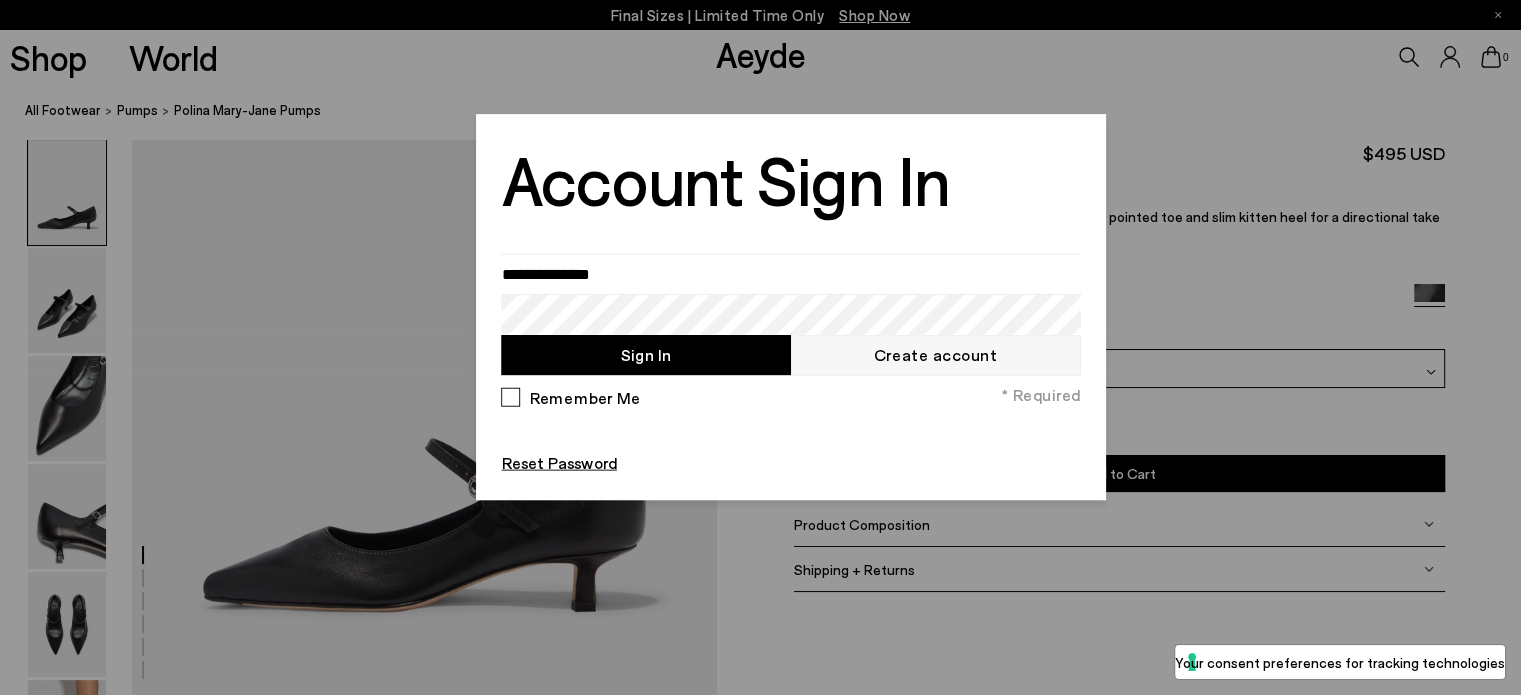 click at bounding box center [760, 347] 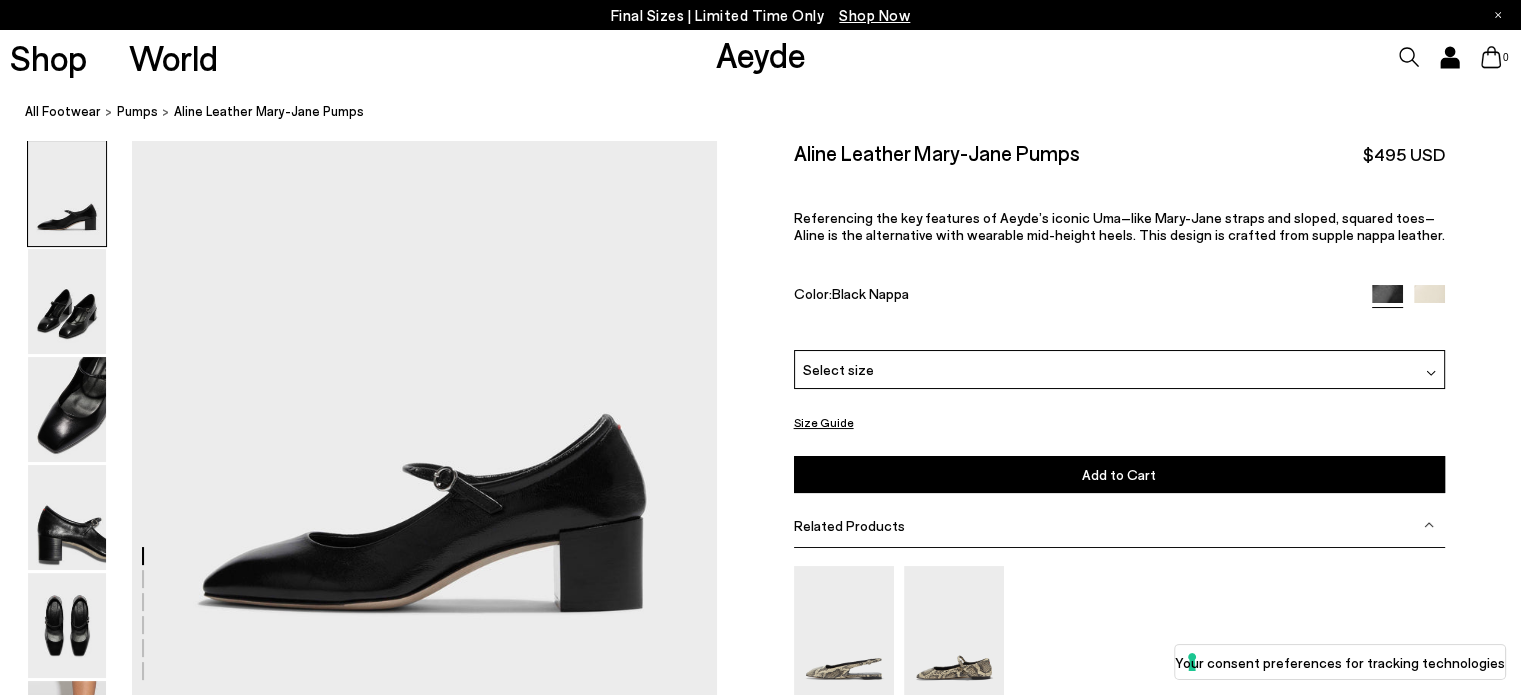 scroll, scrollTop: 0, scrollLeft: 0, axis: both 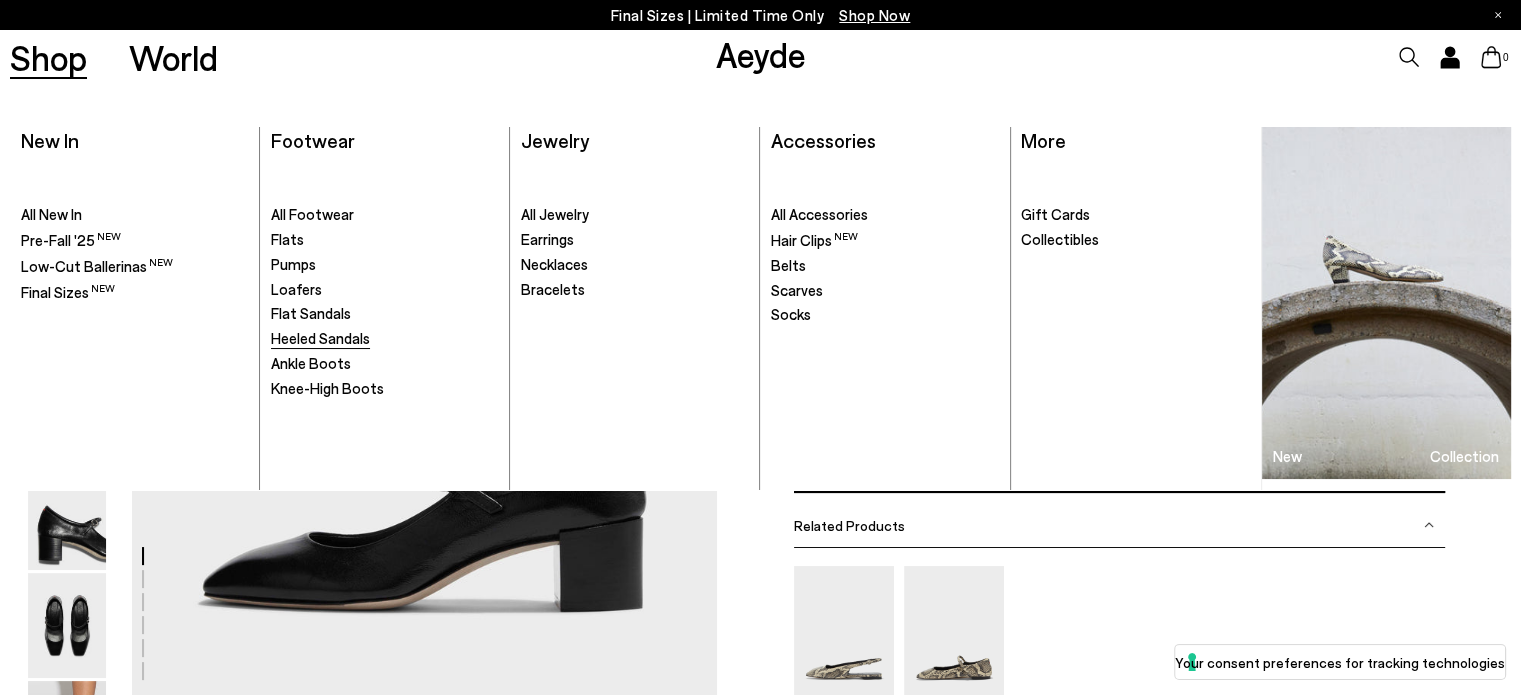 click on "Heeled Sandals" at bounding box center [320, 338] 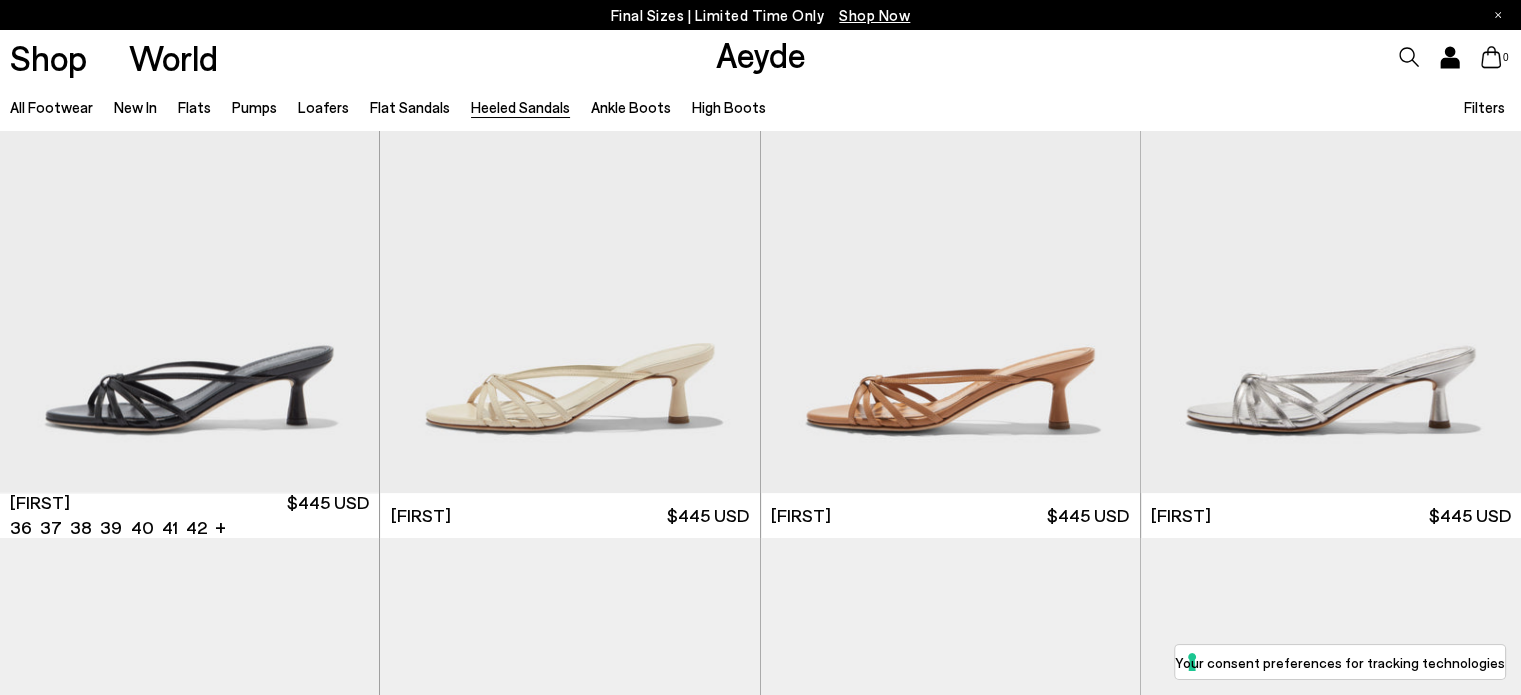 scroll, scrollTop: 146, scrollLeft: 0, axis: vertical 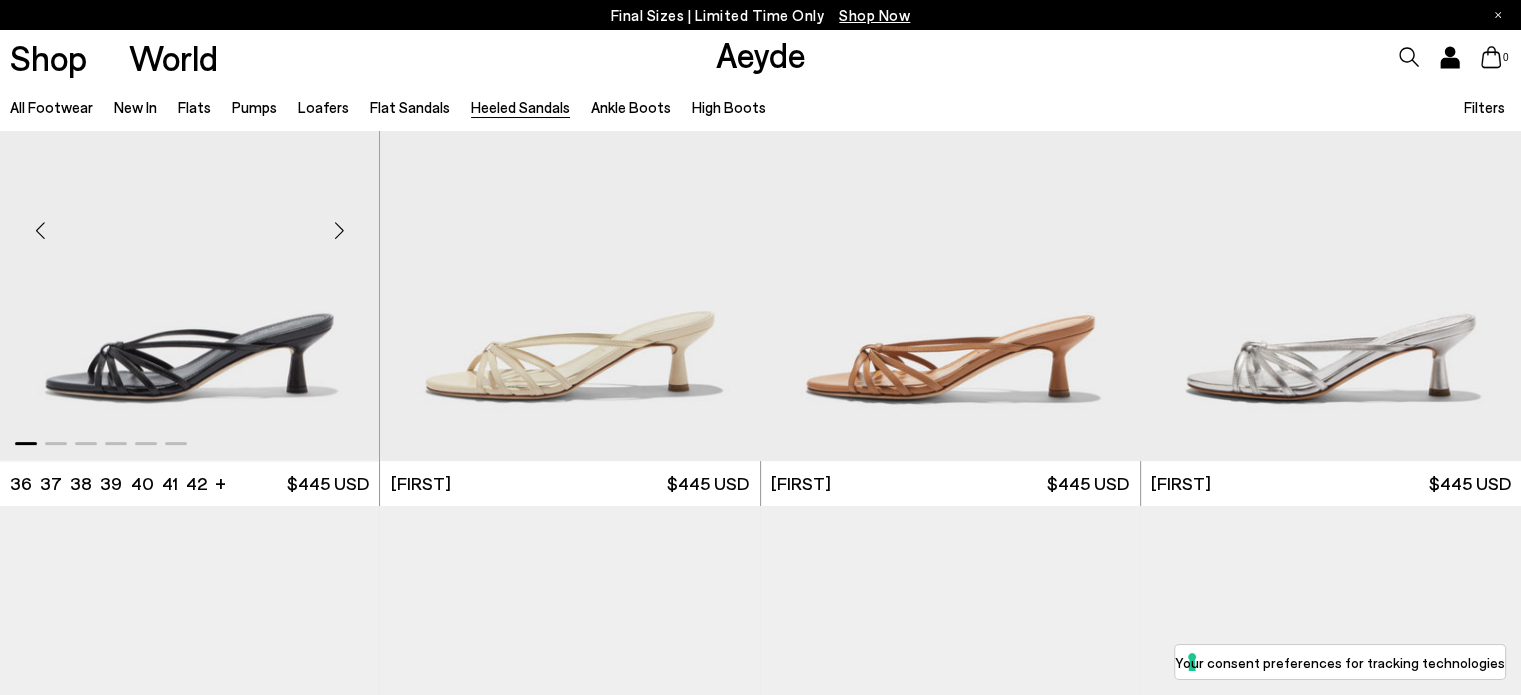 click at bounding box center (339, 230) 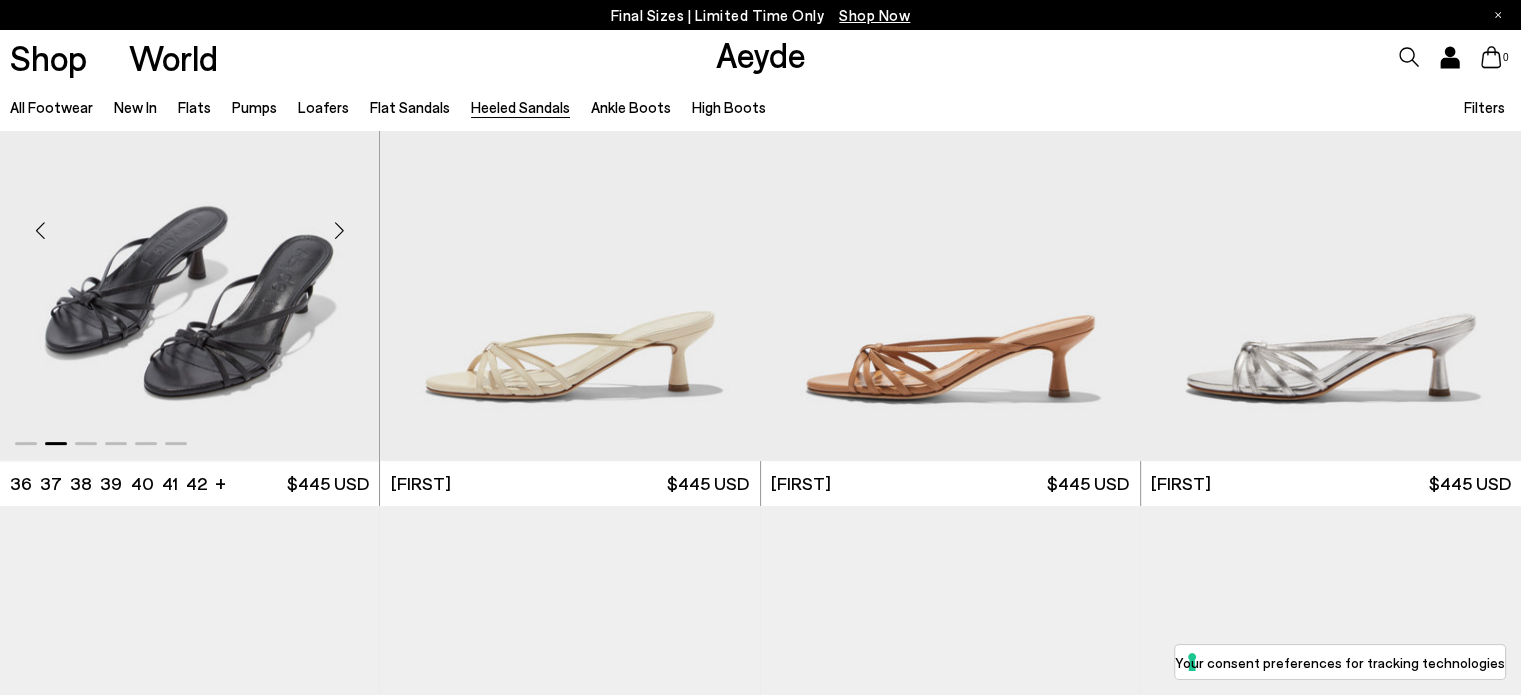 click at bounding box center (339, 230) 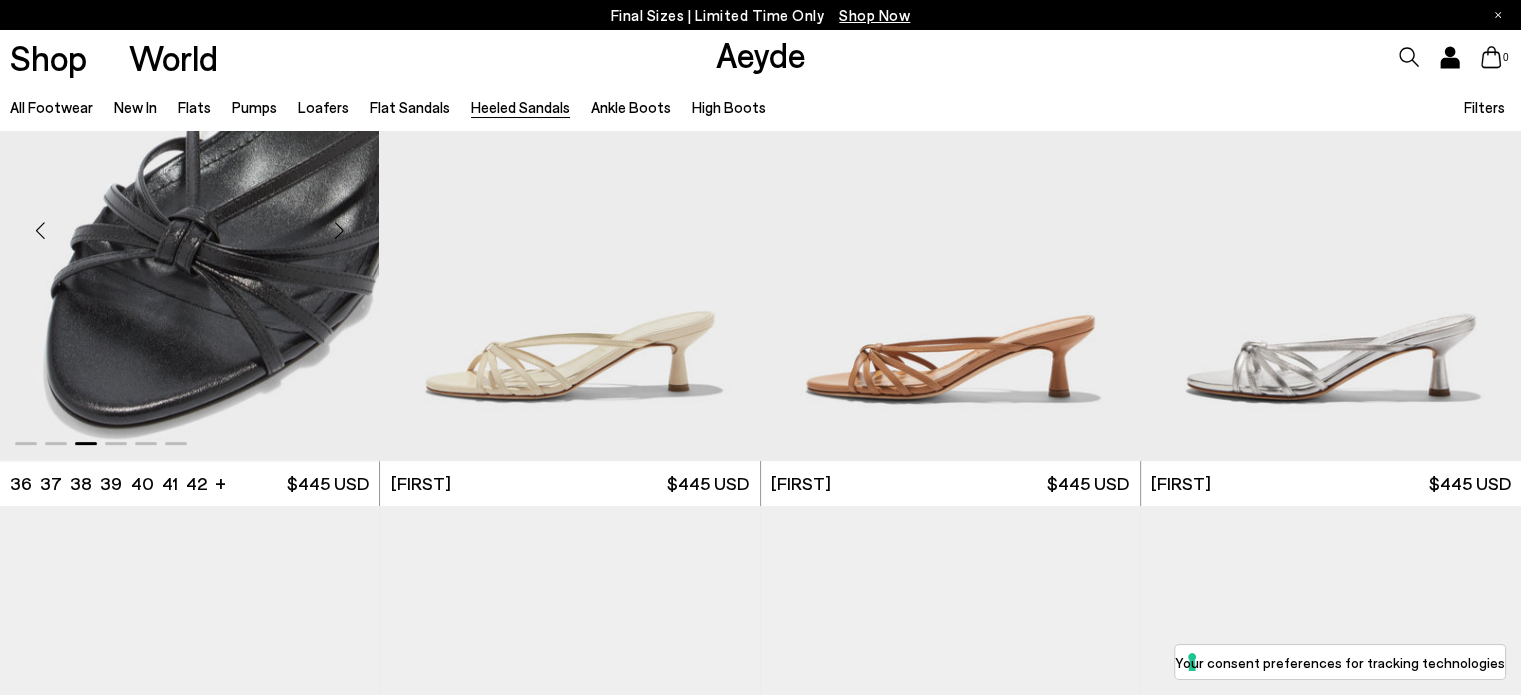 click at bounding box center [339, 230] 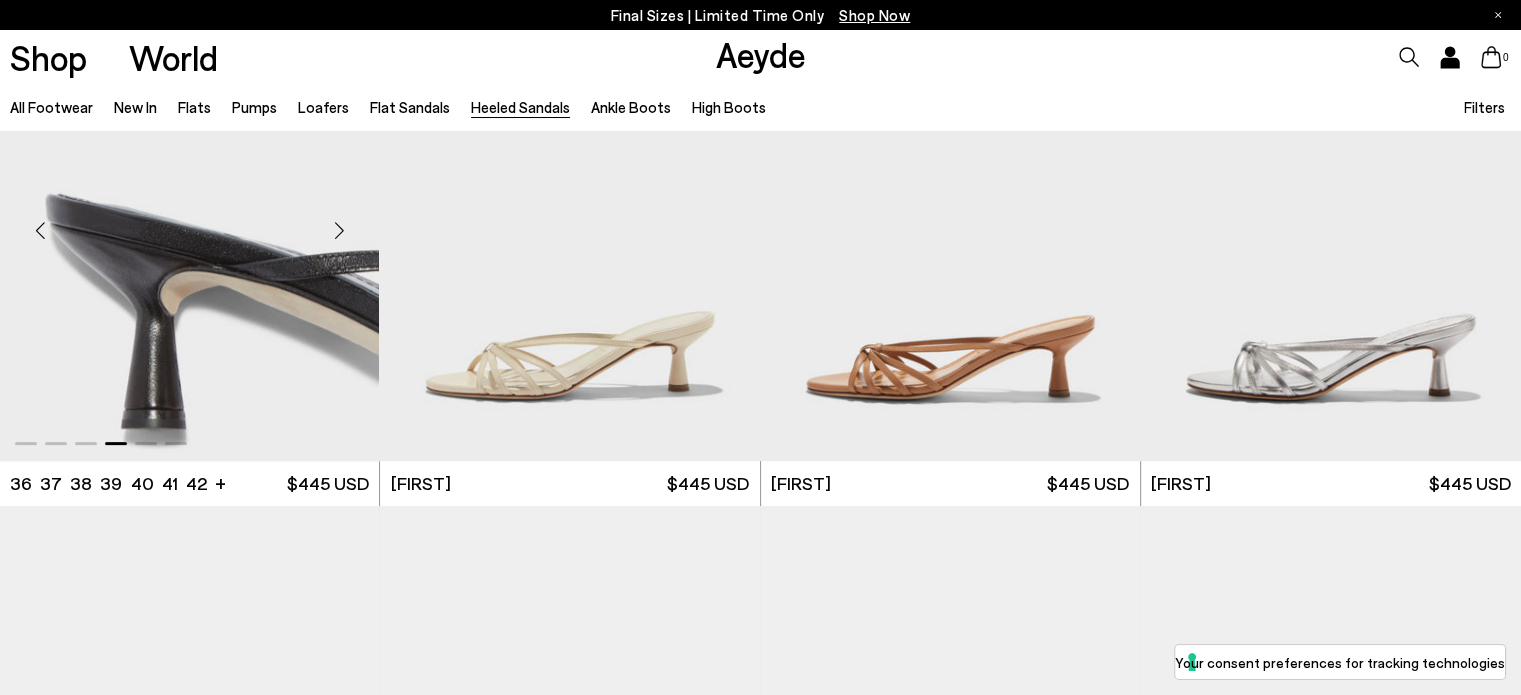 click at bounding box center [339, 230] 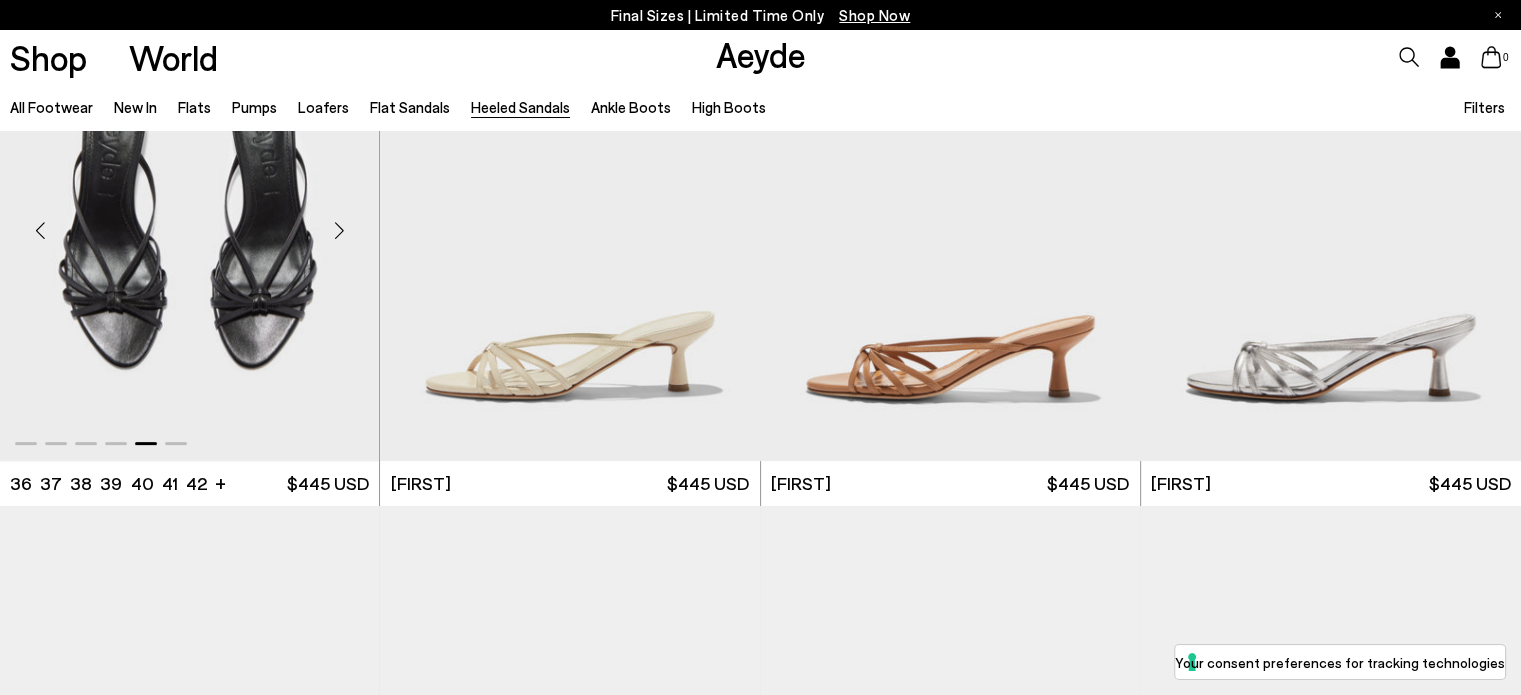 click at bounding box center (339, 230) 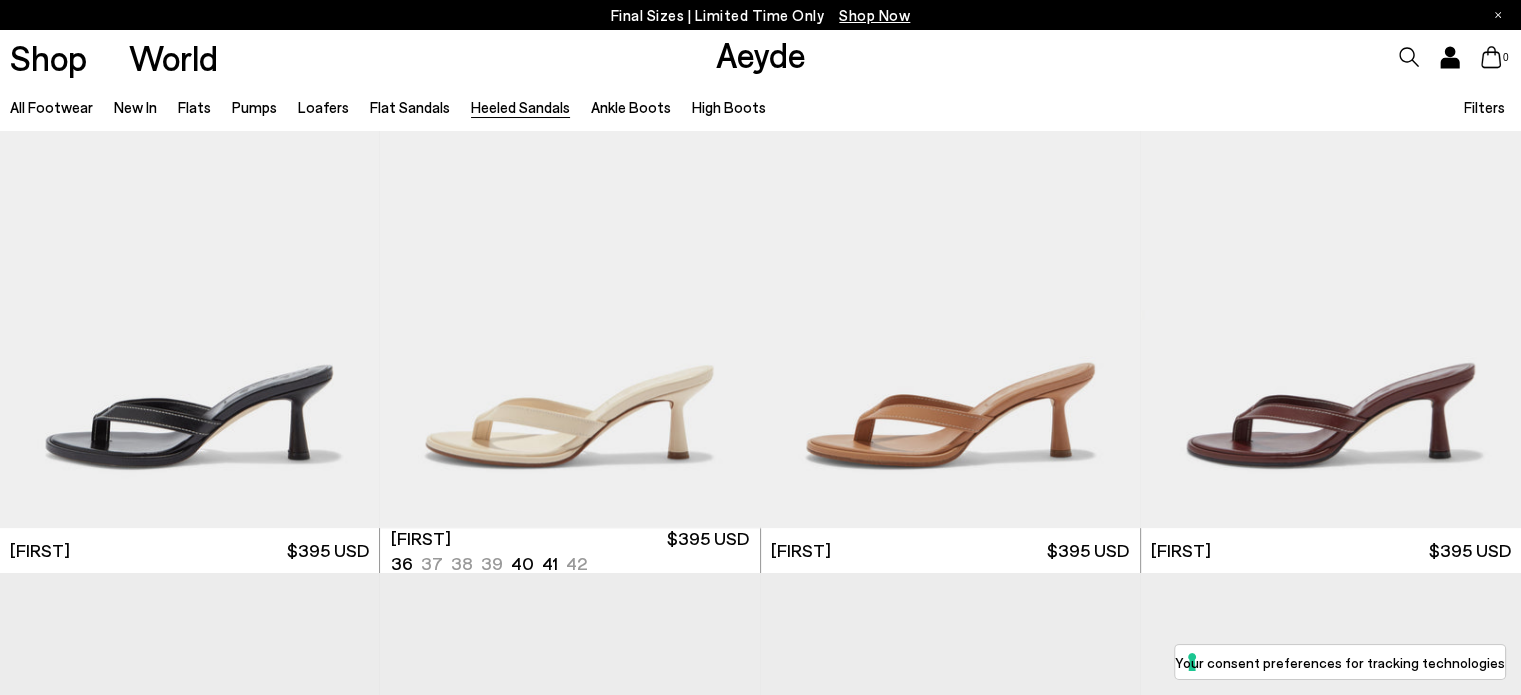 scroll, scrollTop: 602, scrollLeft: 0, axis: vertical 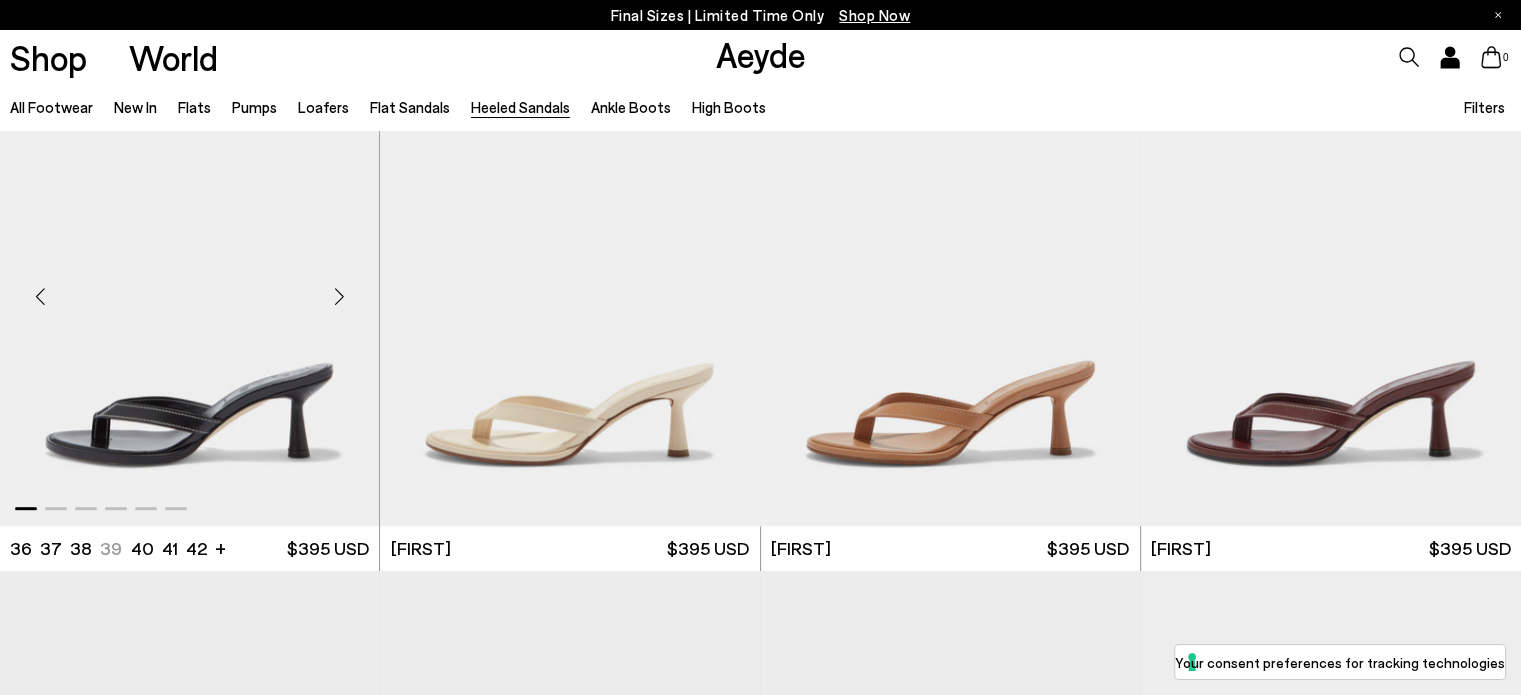 click at bounding box center (339, 296) 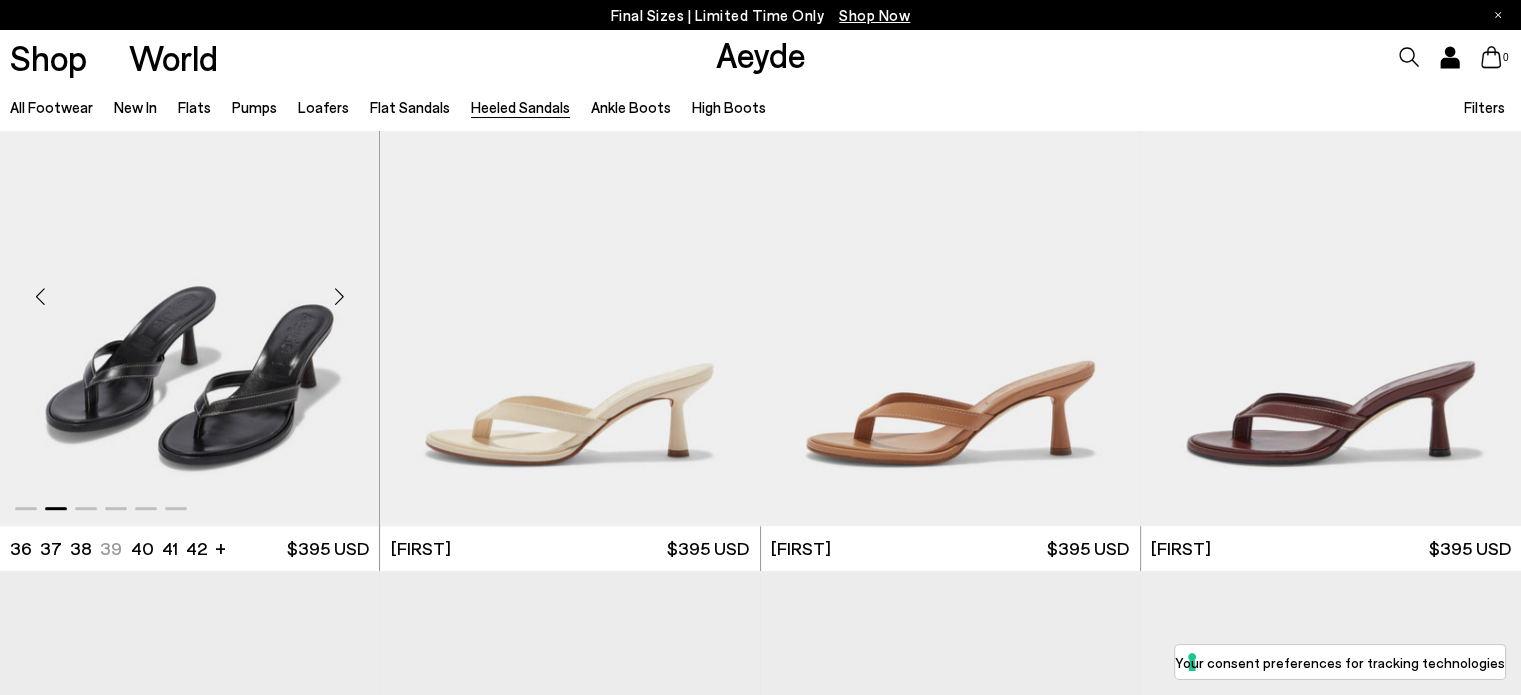 click at bounding box center (339, 296) 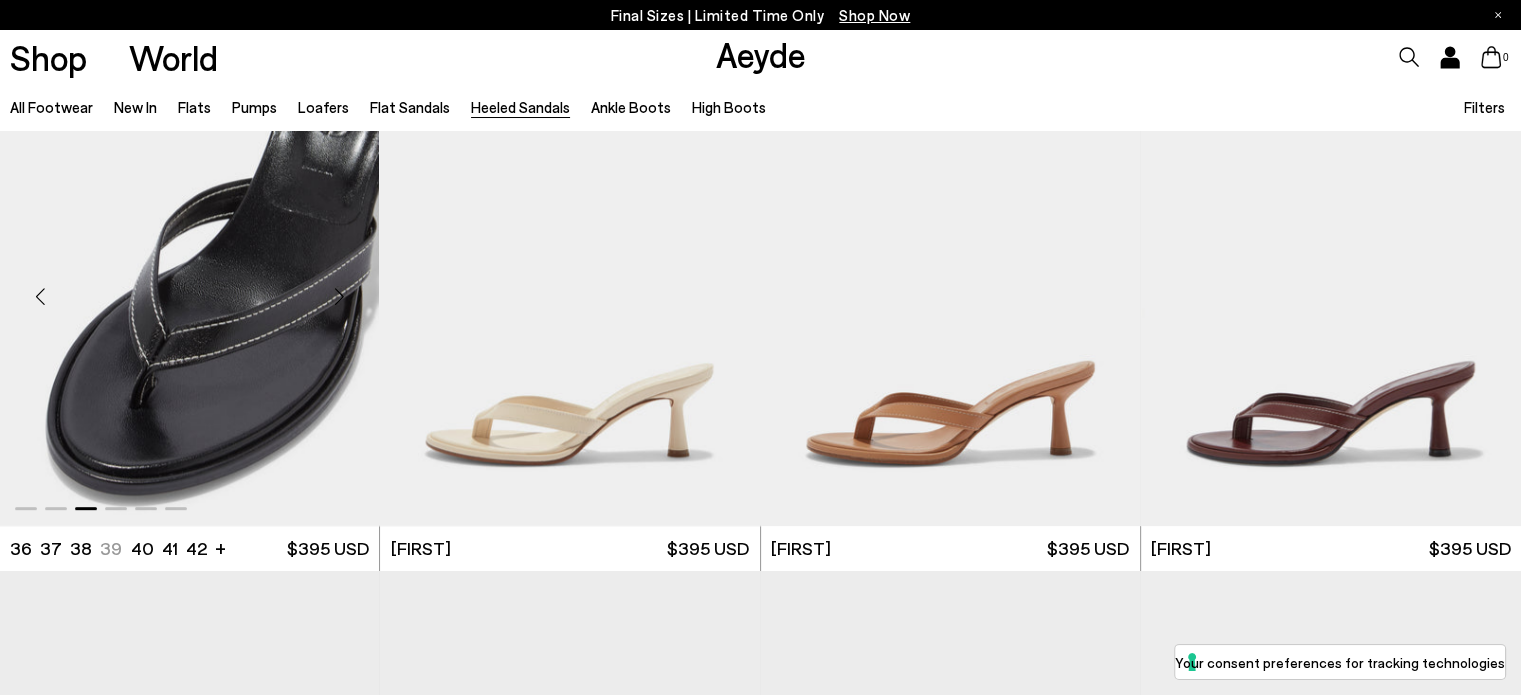 click at bounding box center (339, 296) 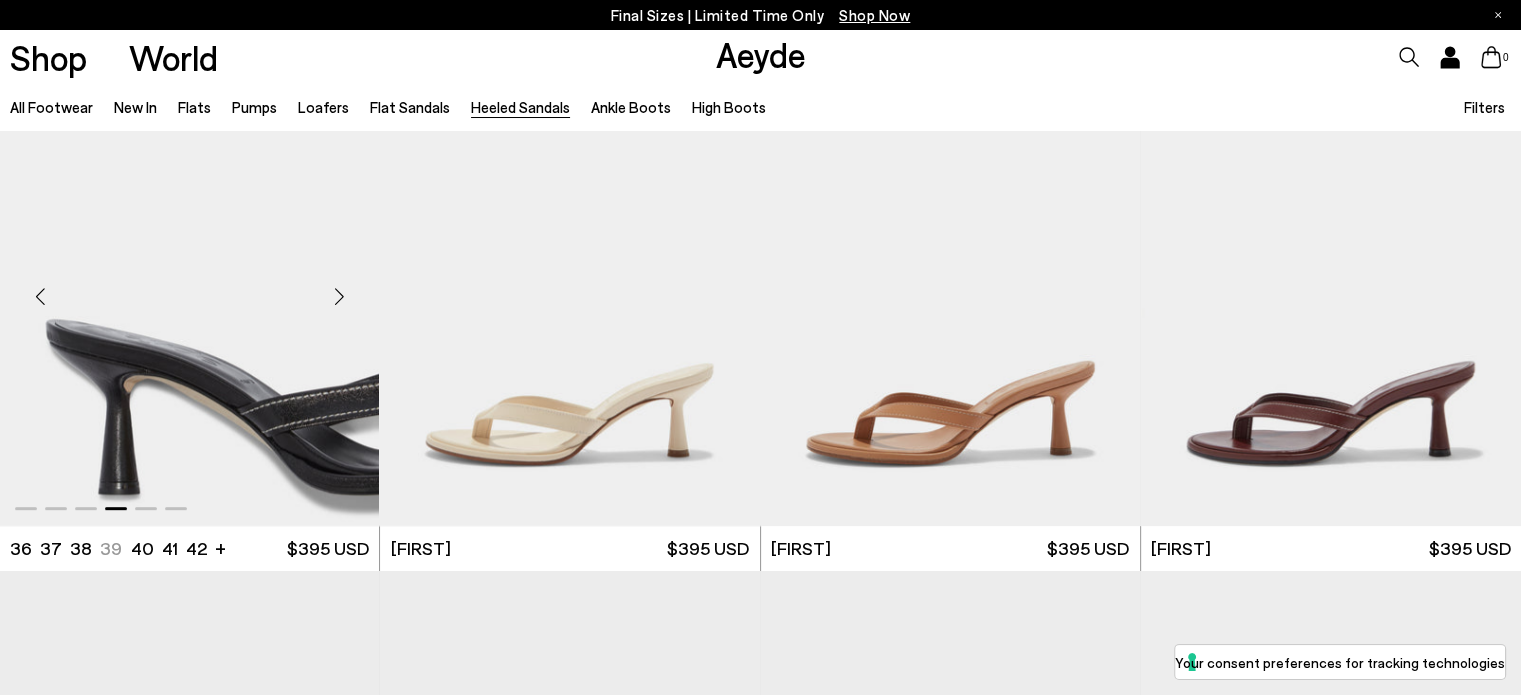 click at bounding box center [339, 296] 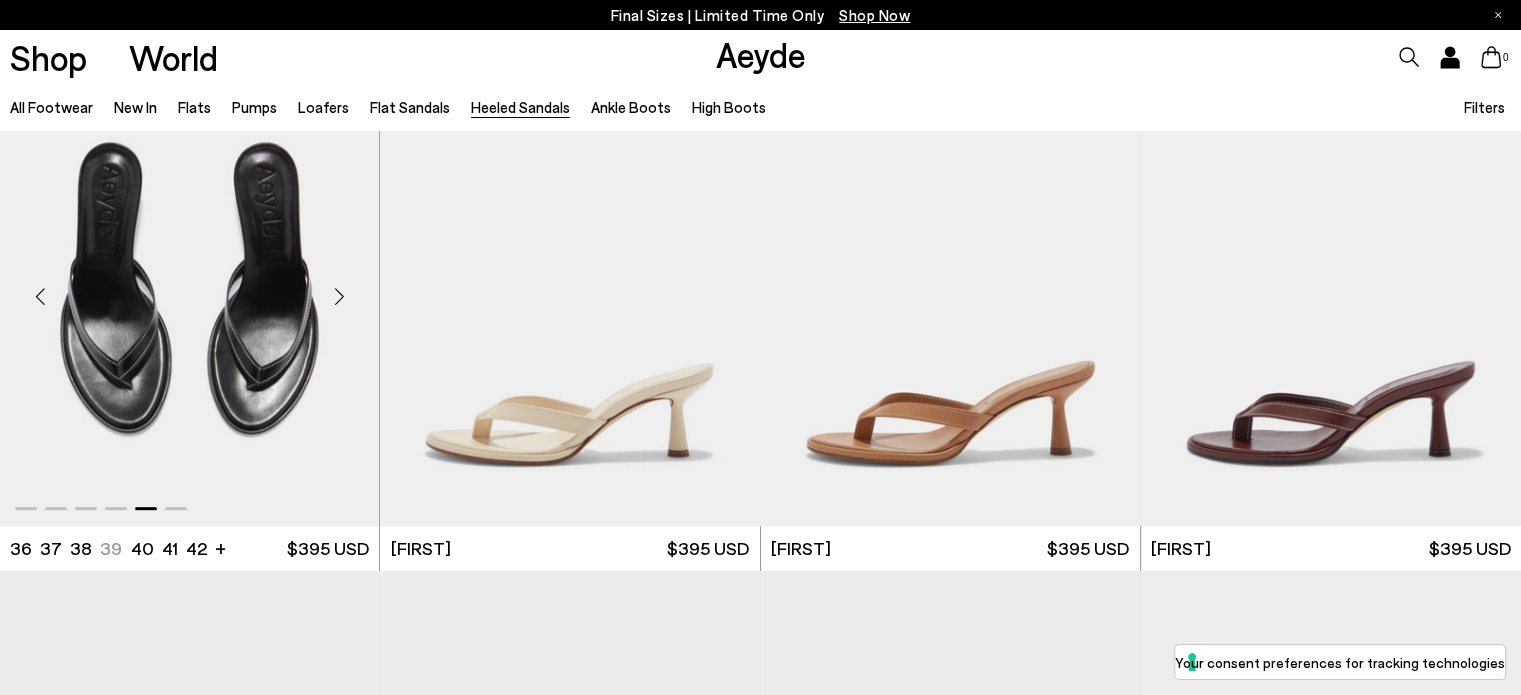 click at bounding box center [339, 296] 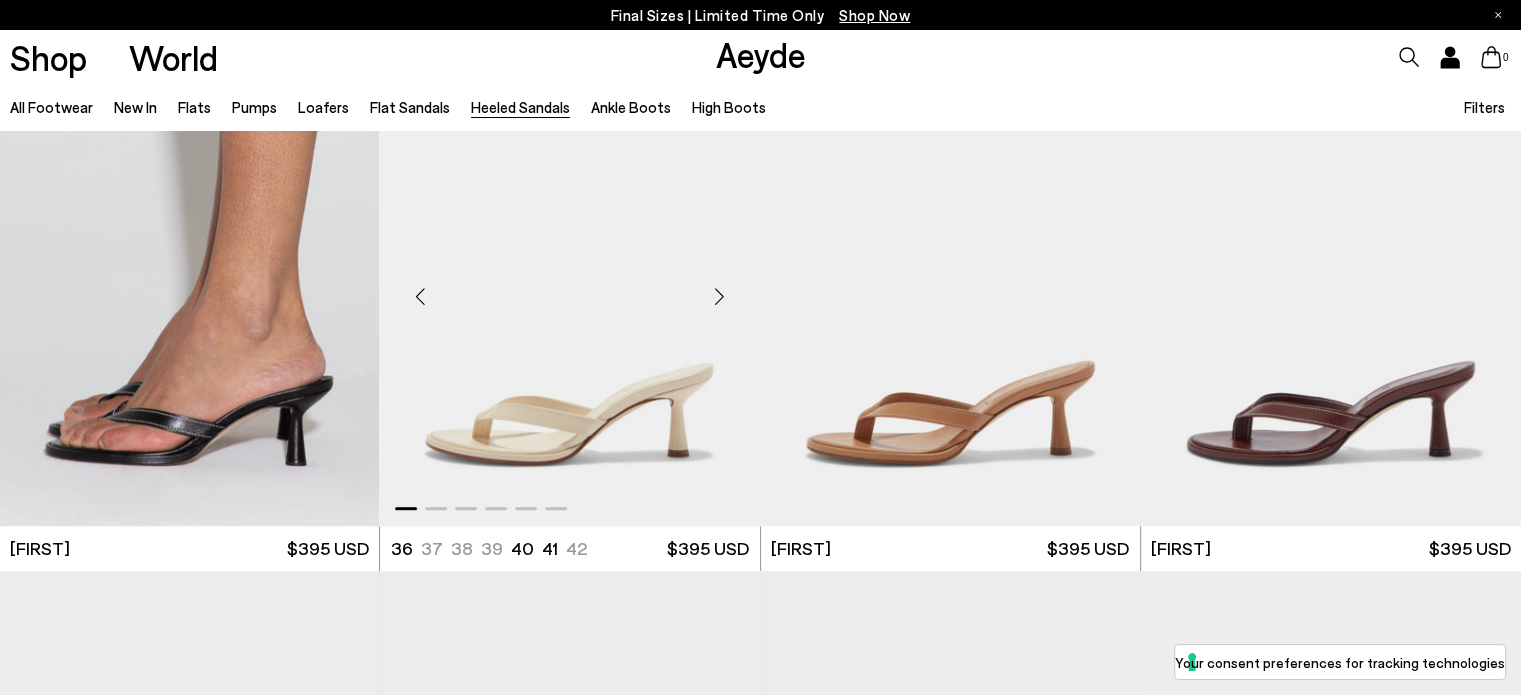 scroll, scrollTop: 524, scrollLeft: 0, axis: vertical 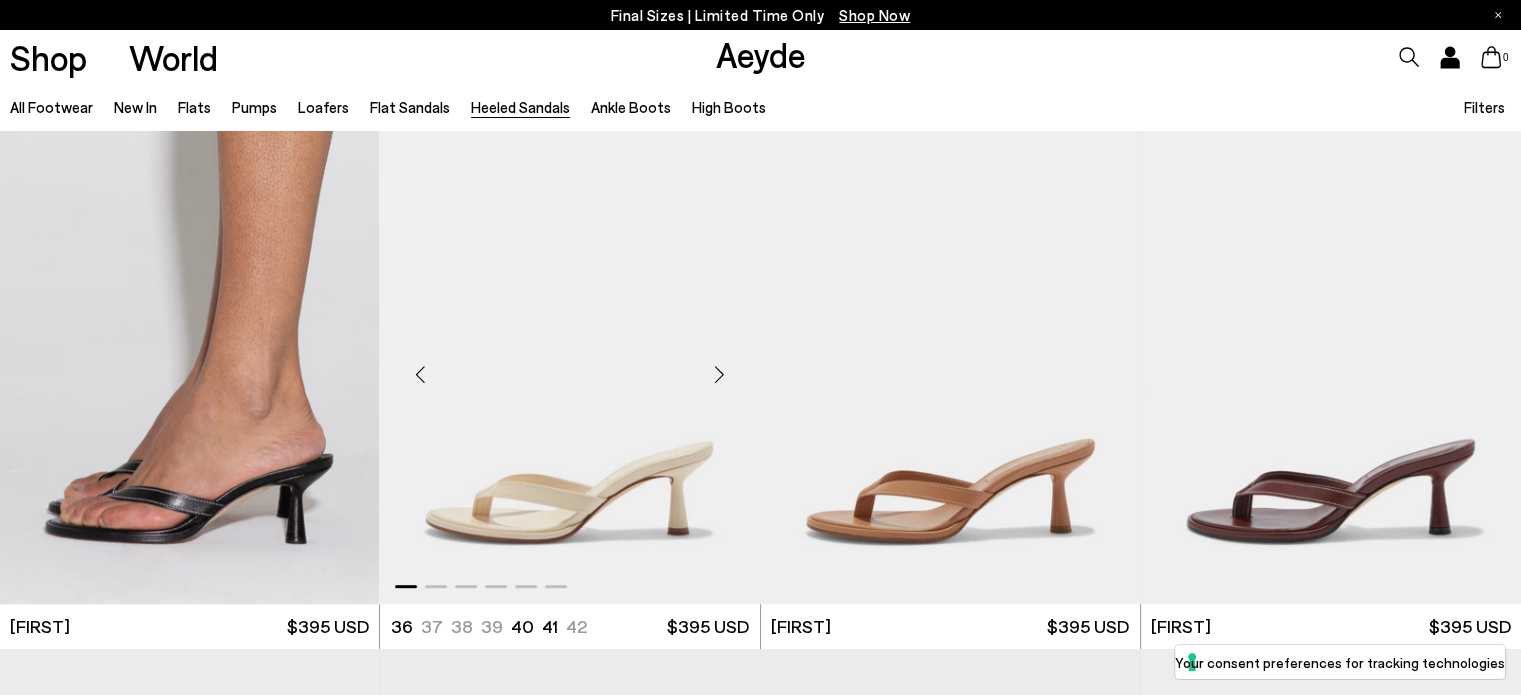 click at bounding box center (569, 366) 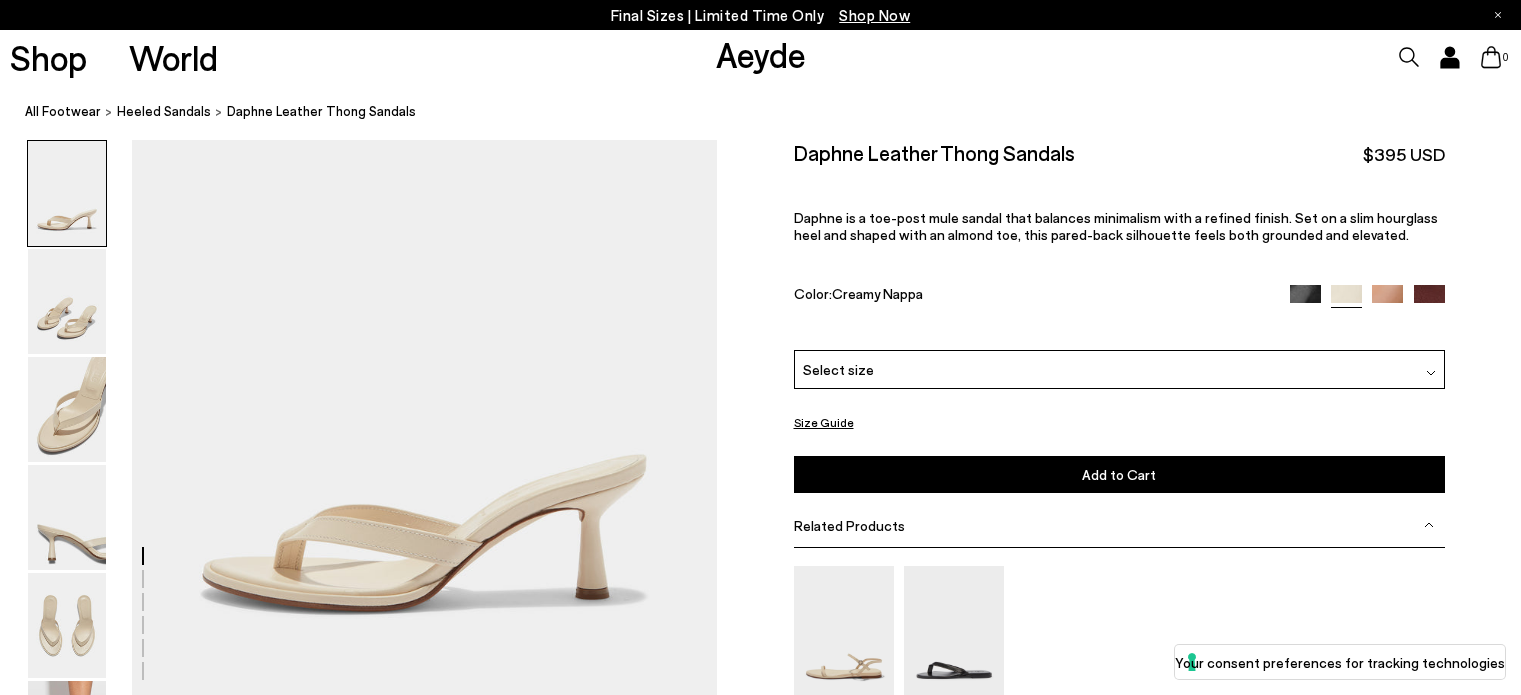 scroll, scrollTop: 0, scrollLeft: 0, axis: both 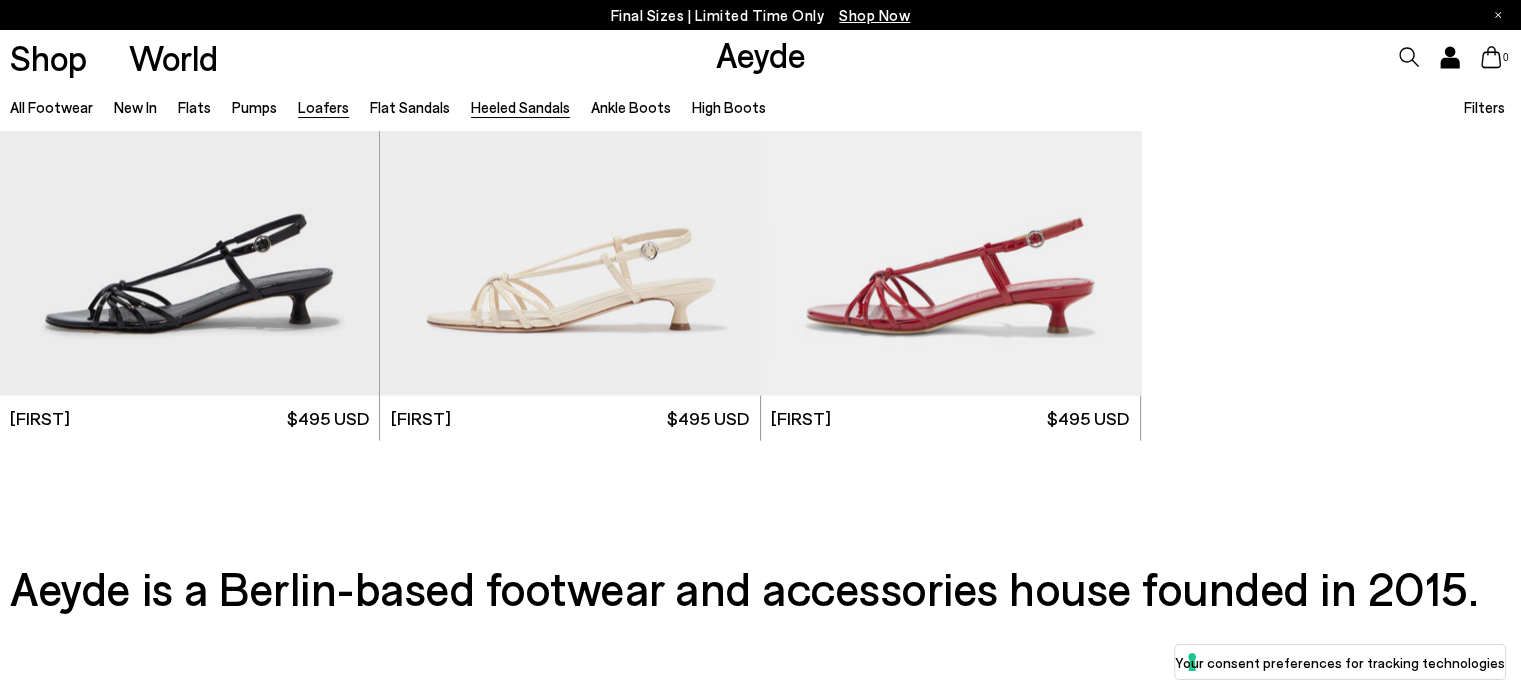 click on "Loafers" at bounding box center [323, 107] 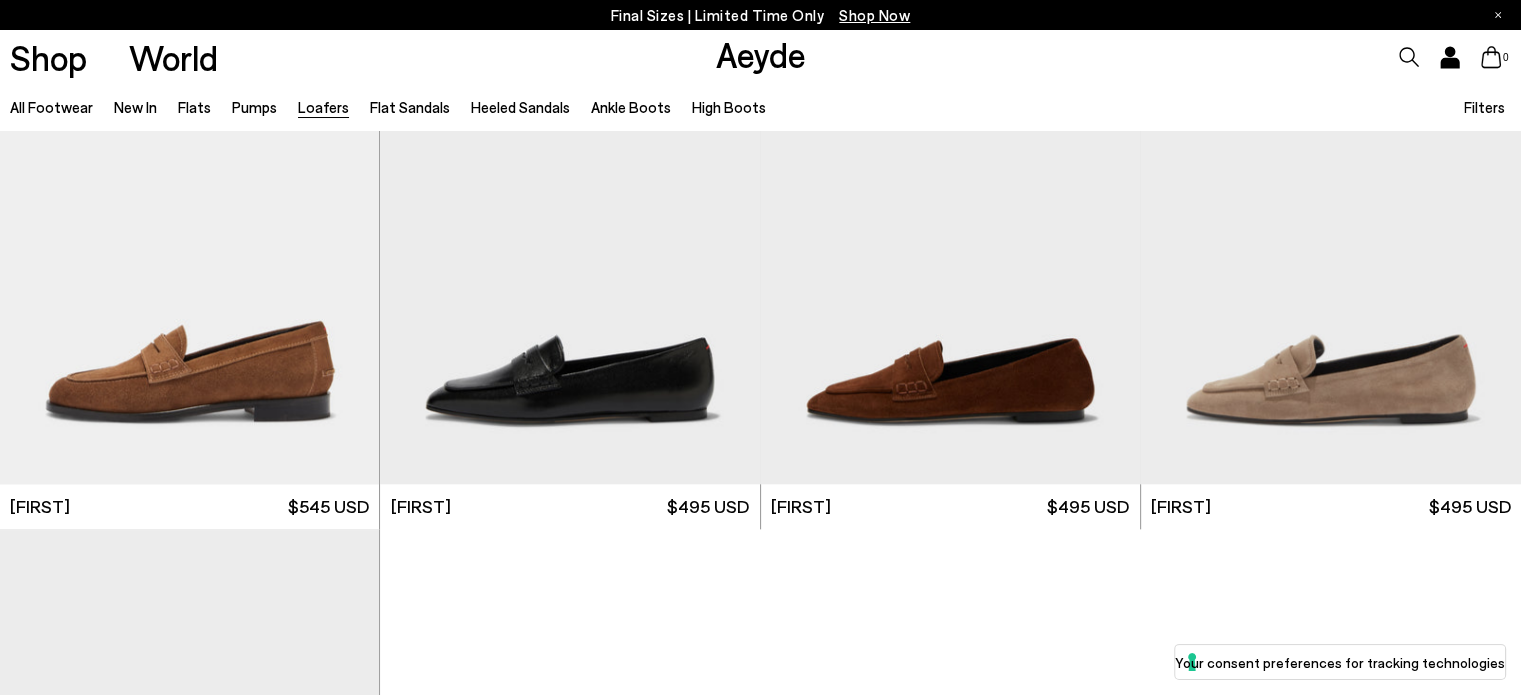 scroll, scrollTop: 2804, scrollLeft: 0, axis: vertical 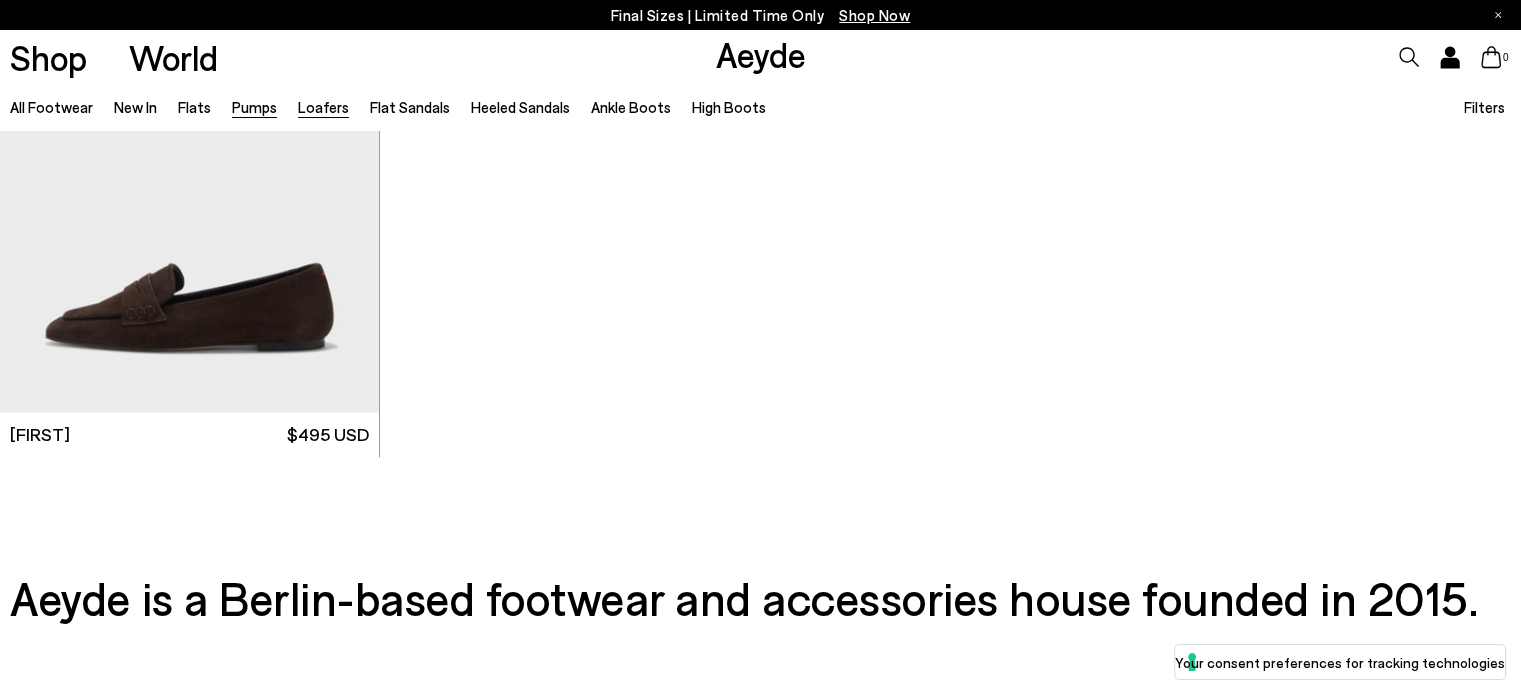 click on "Pumps" at bounding box center (254, 107) 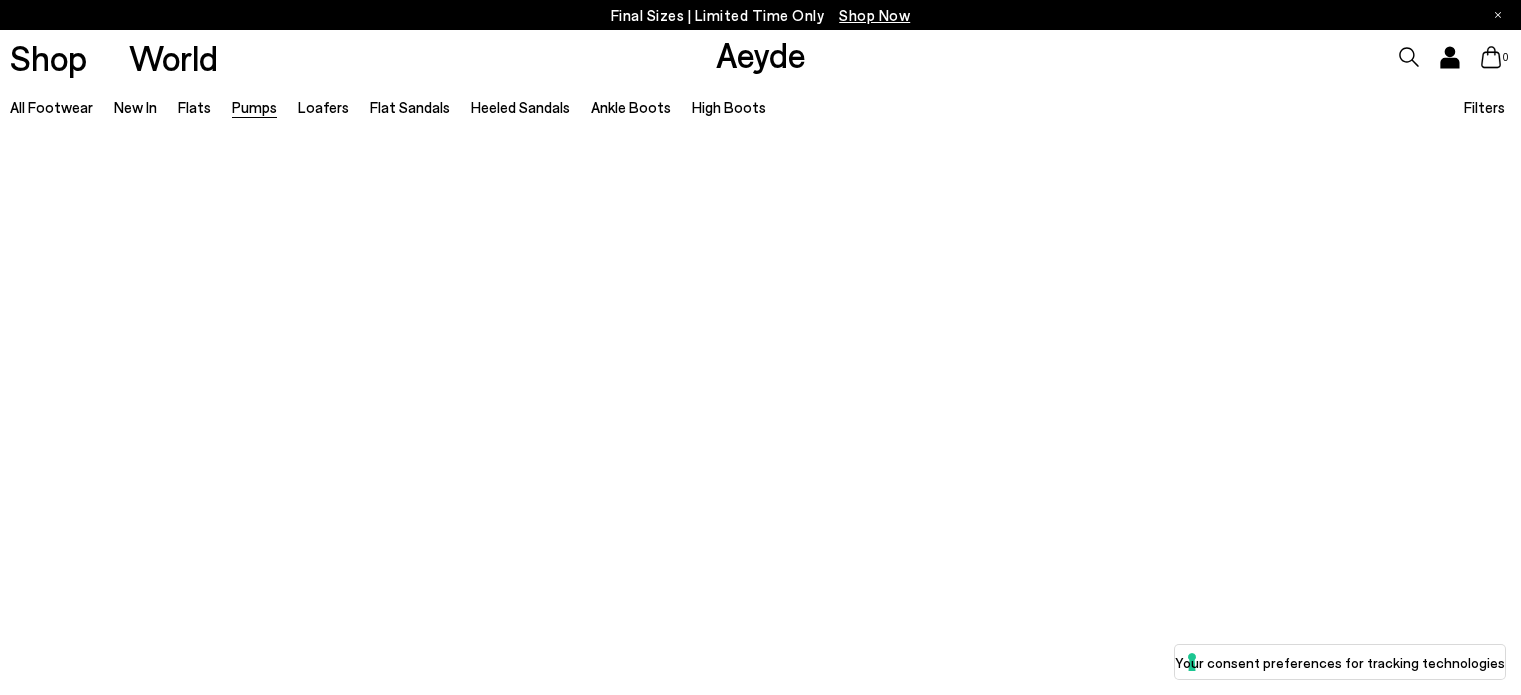 scroll, scrollTop: 0, scrollLeft: 0, axis: both 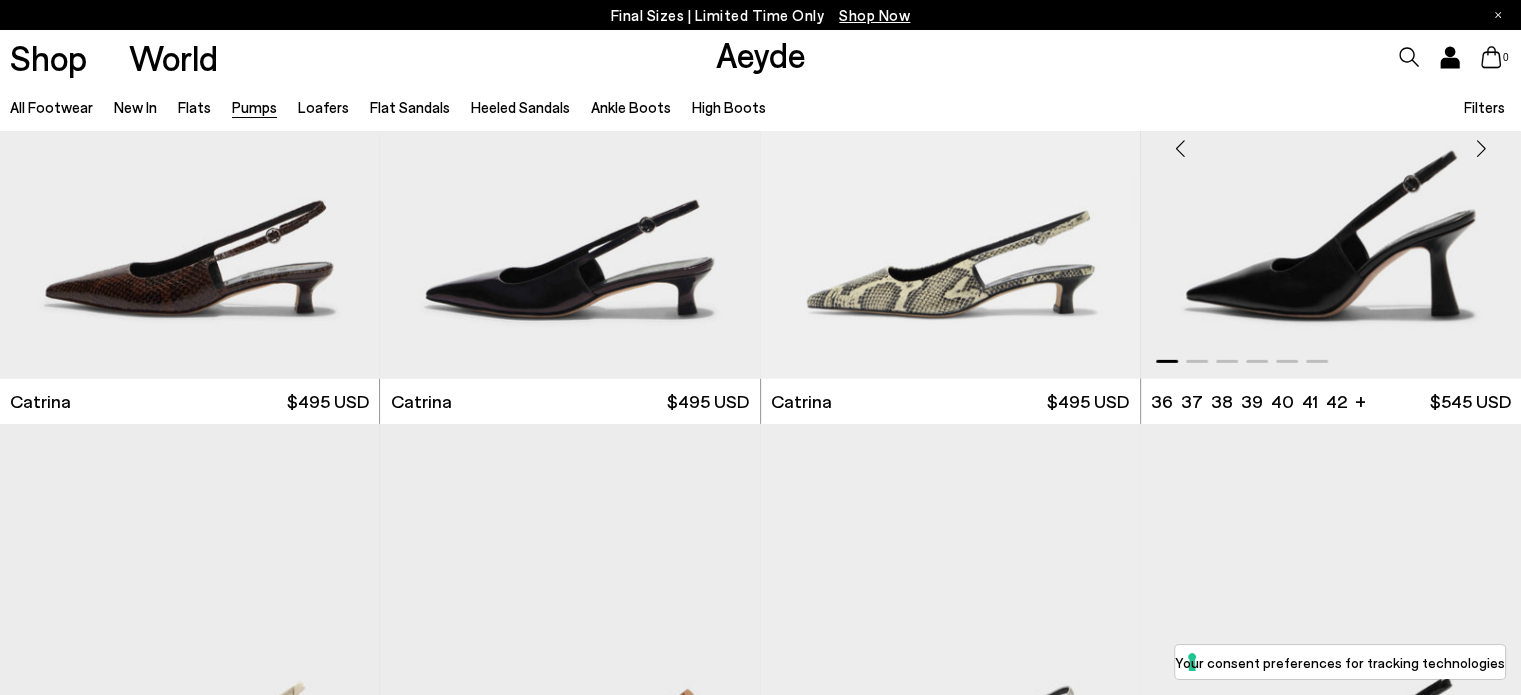 click at bounding box center [1481, 149] 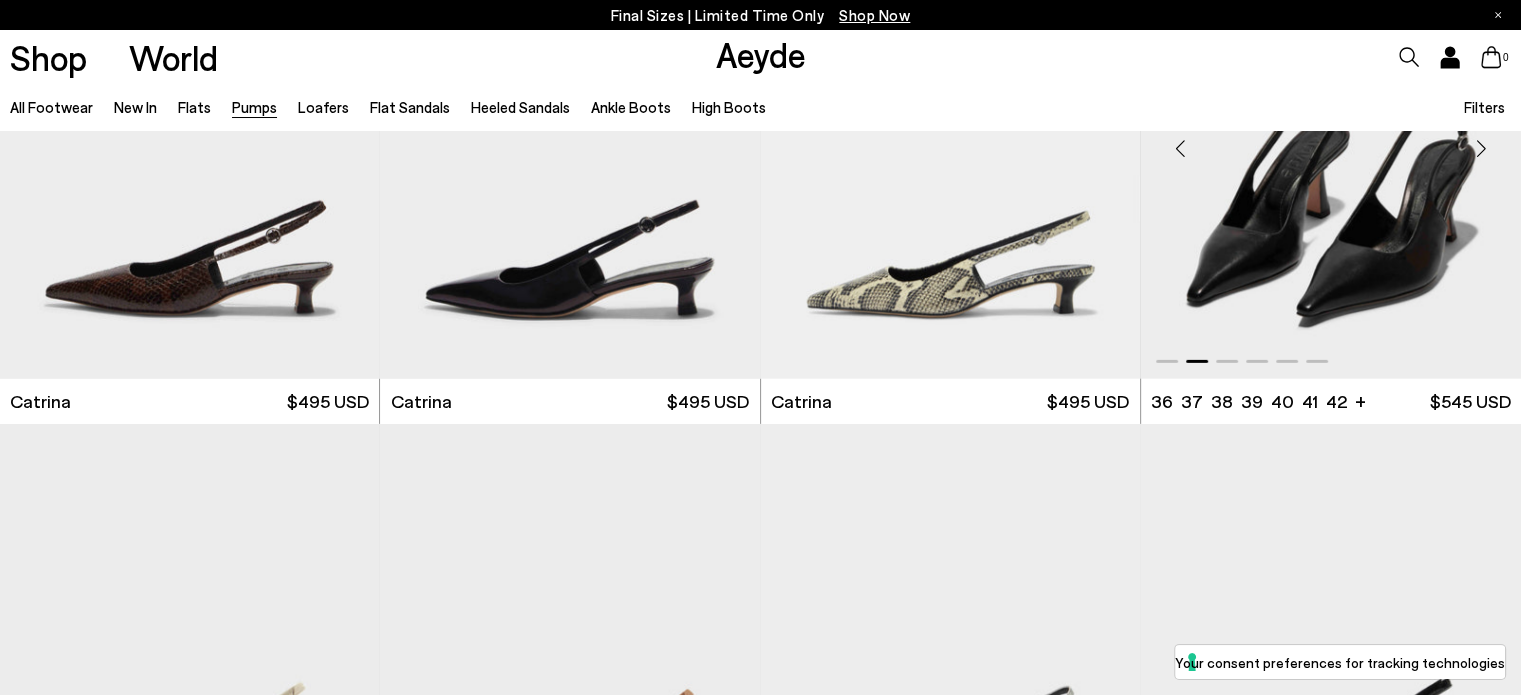 click at bounding box center (1481, 149) 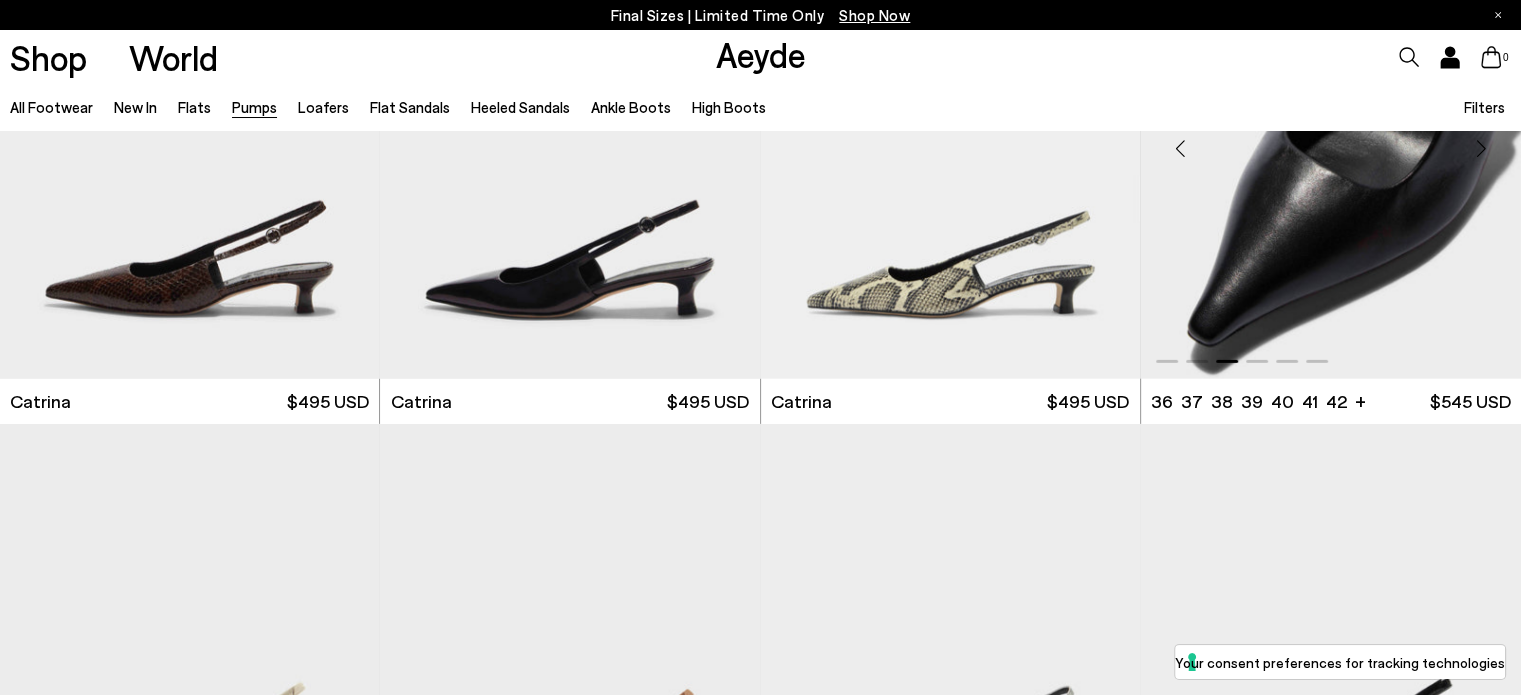 click at bounding box center [1481, 149] 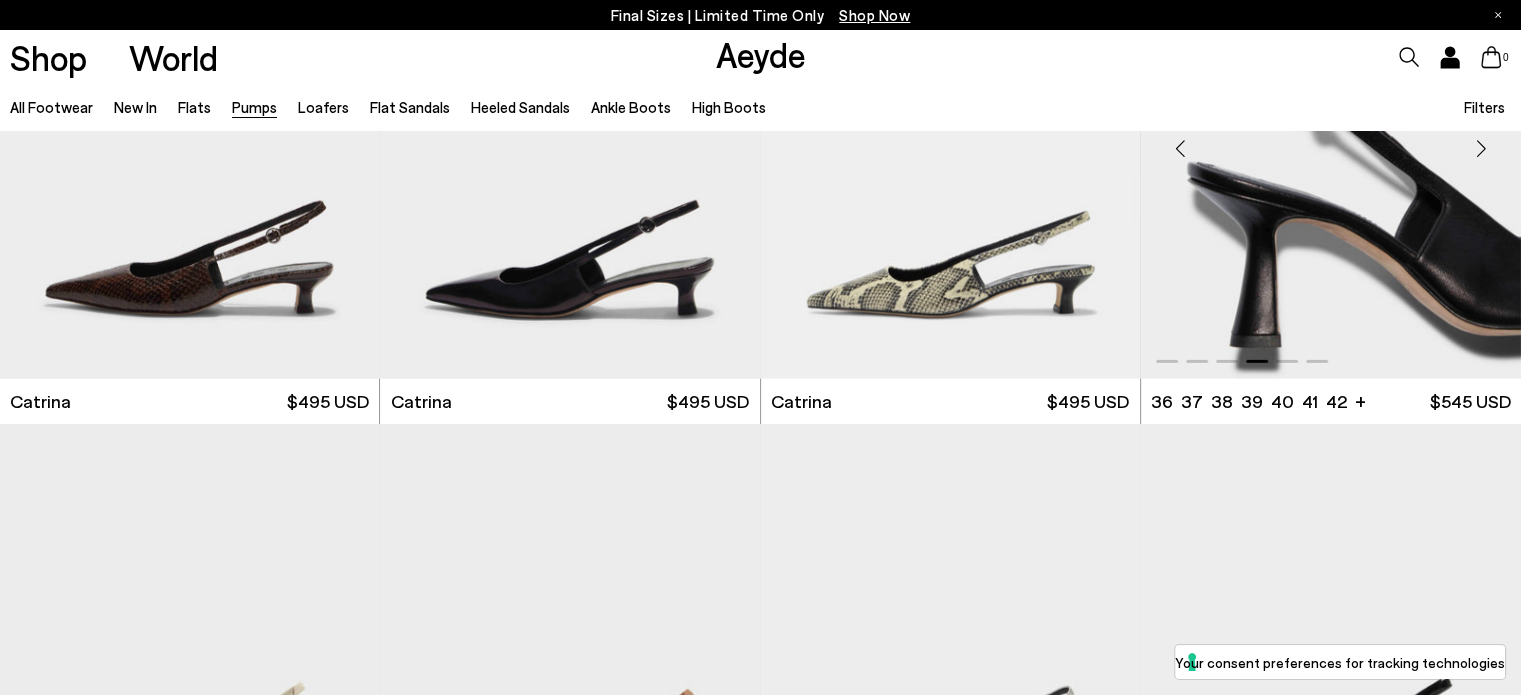 click at bounding box center [1481, 149] 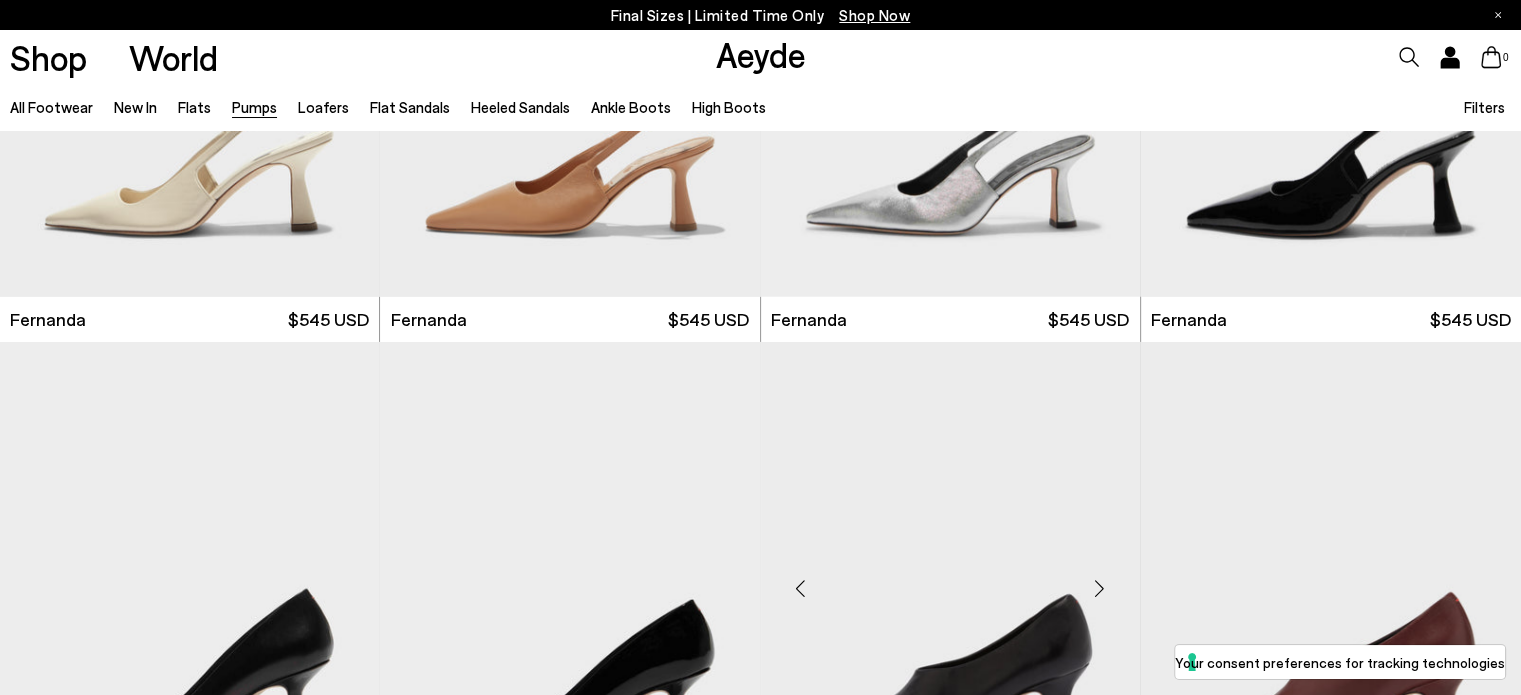 scroll, scrollTop: 9563, scrollLeft: 0, axis: vertical 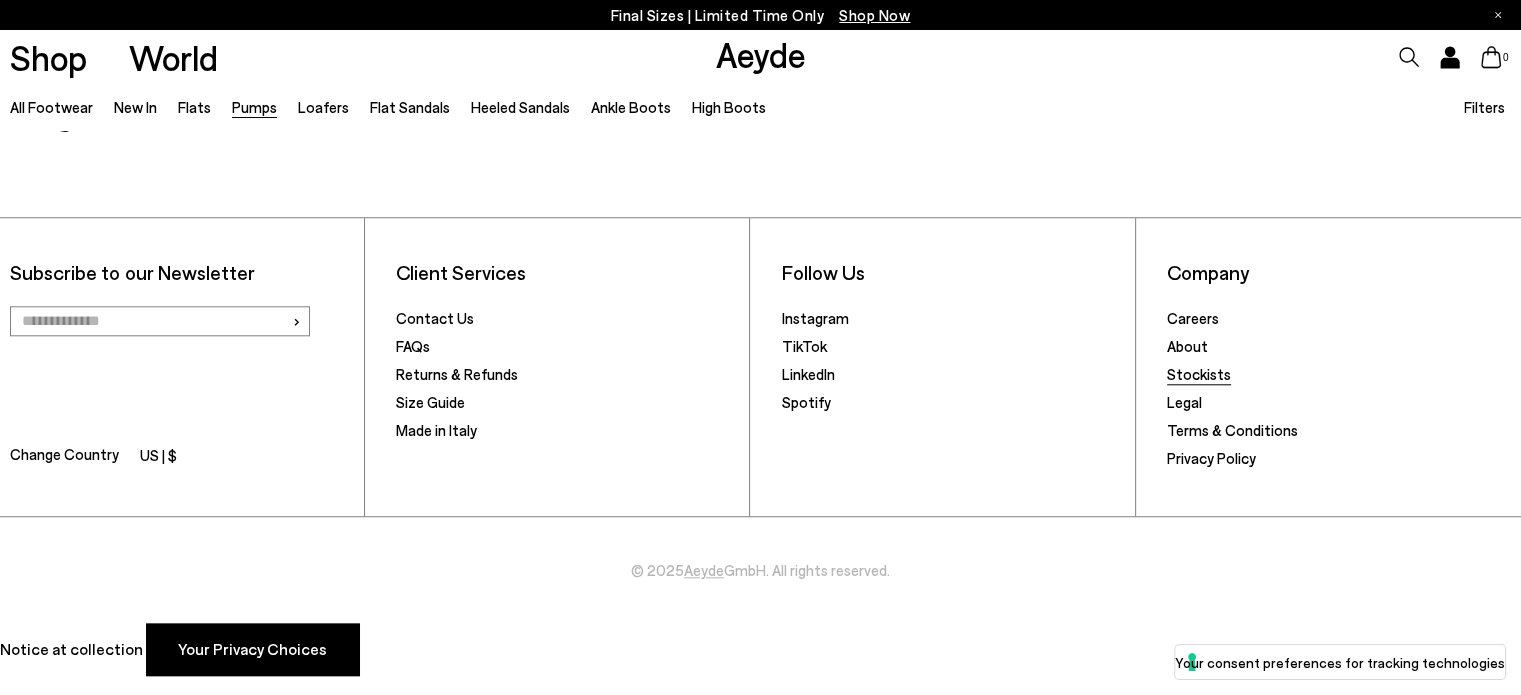 click on "Stockists" at bounding box center [1199, 374] 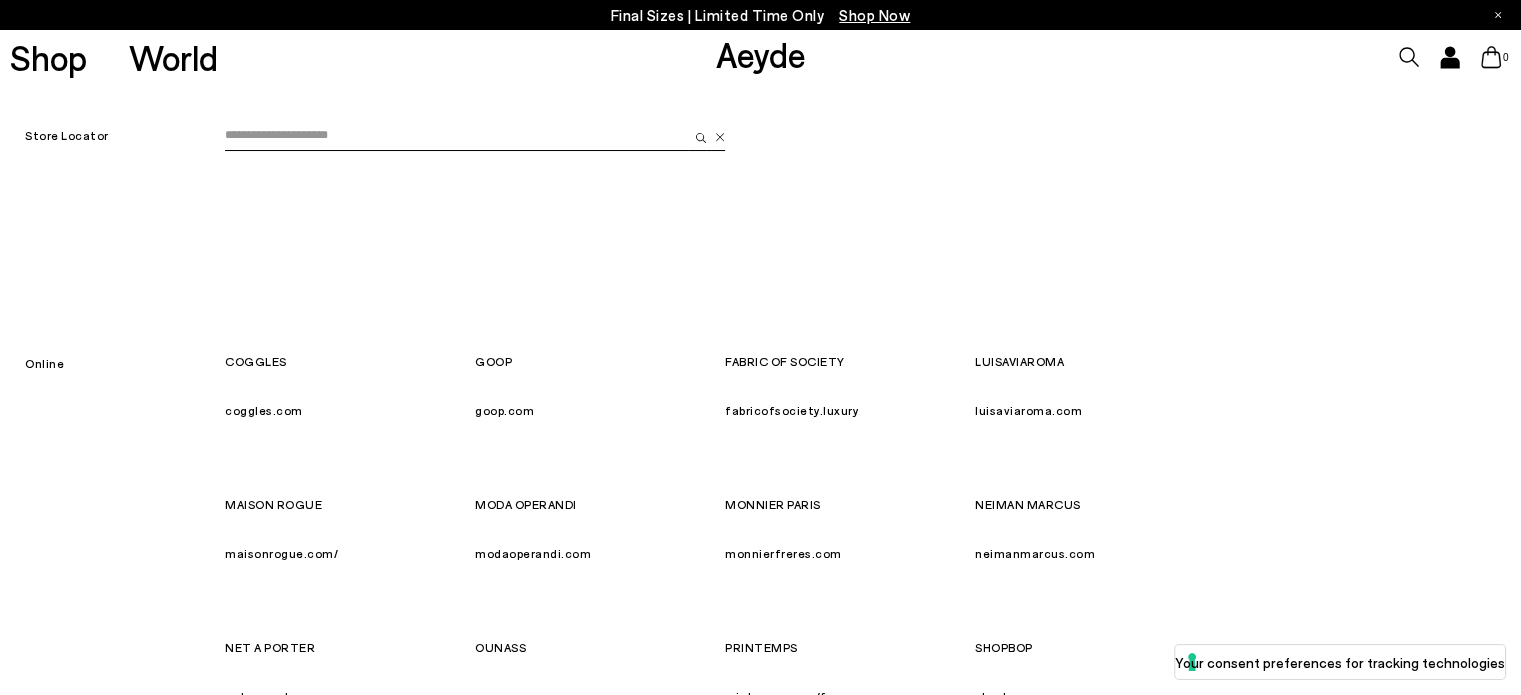 scroll, scrollTop: 96, scrollLeft: 0, axis: vertical 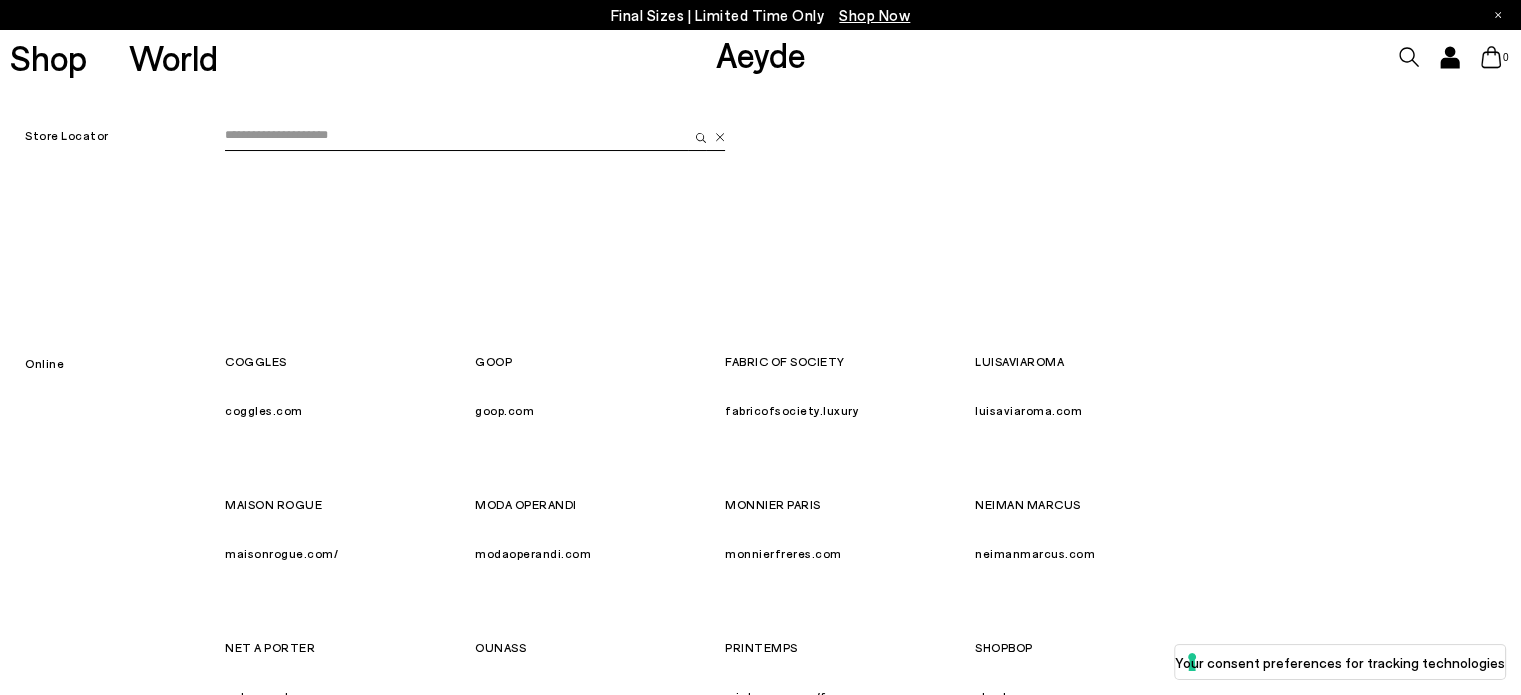 click at bounding box center [456, 136] 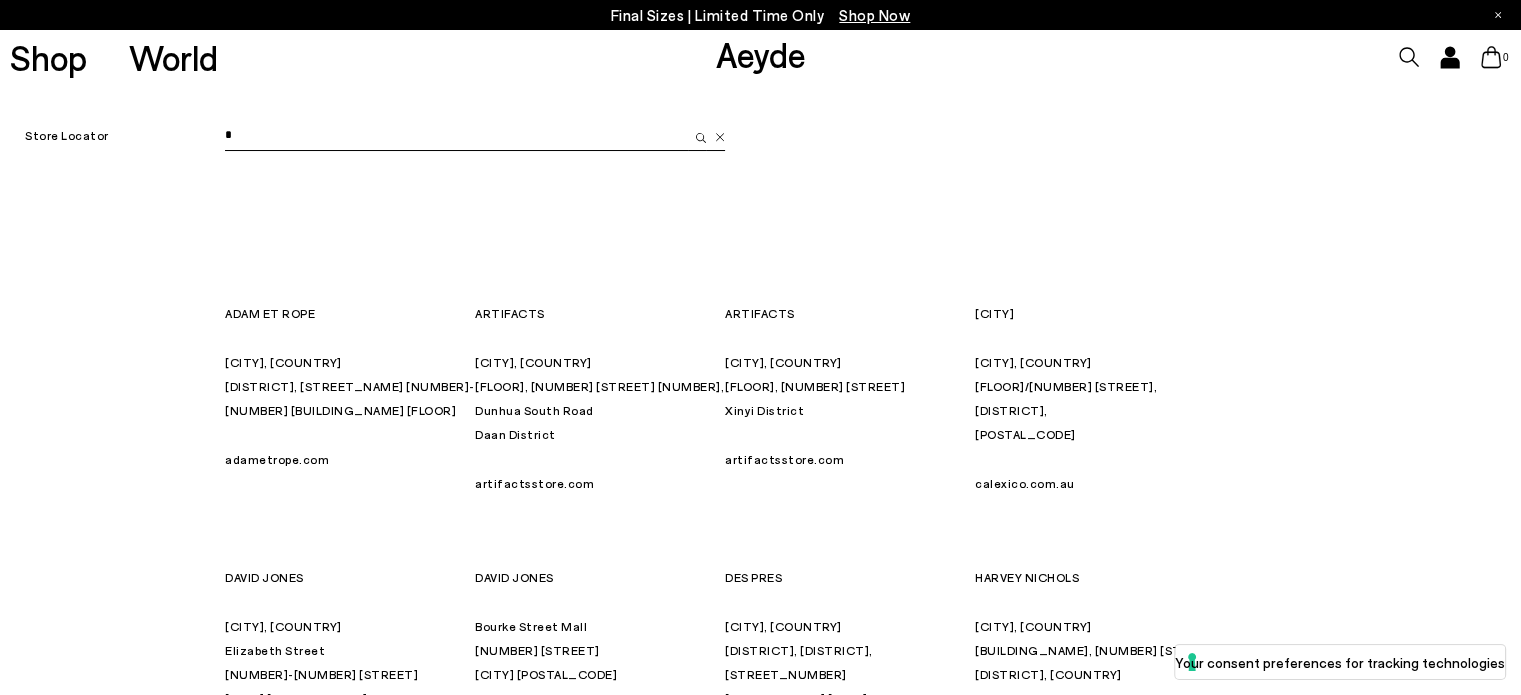 scroll, scrollTop: 0, scrollLeft: 0, axis: both 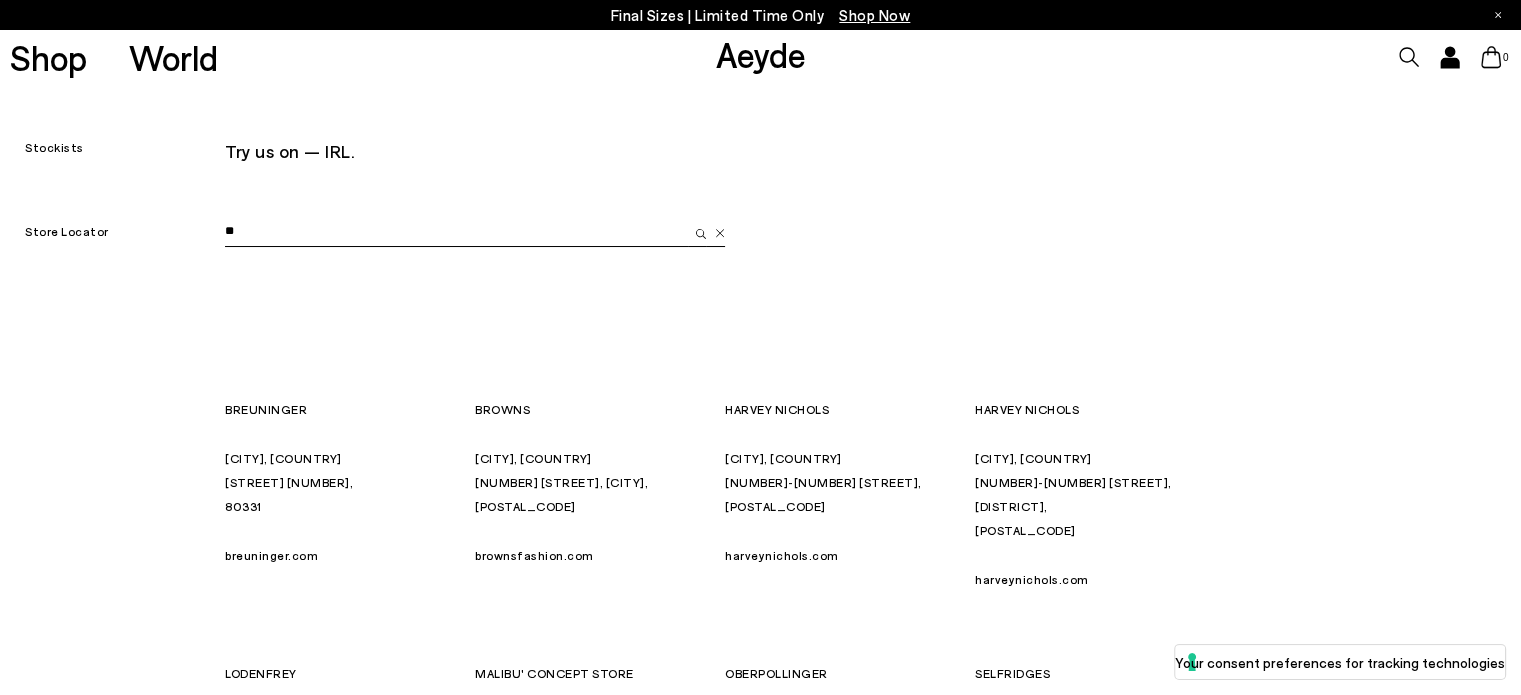 type on "*" 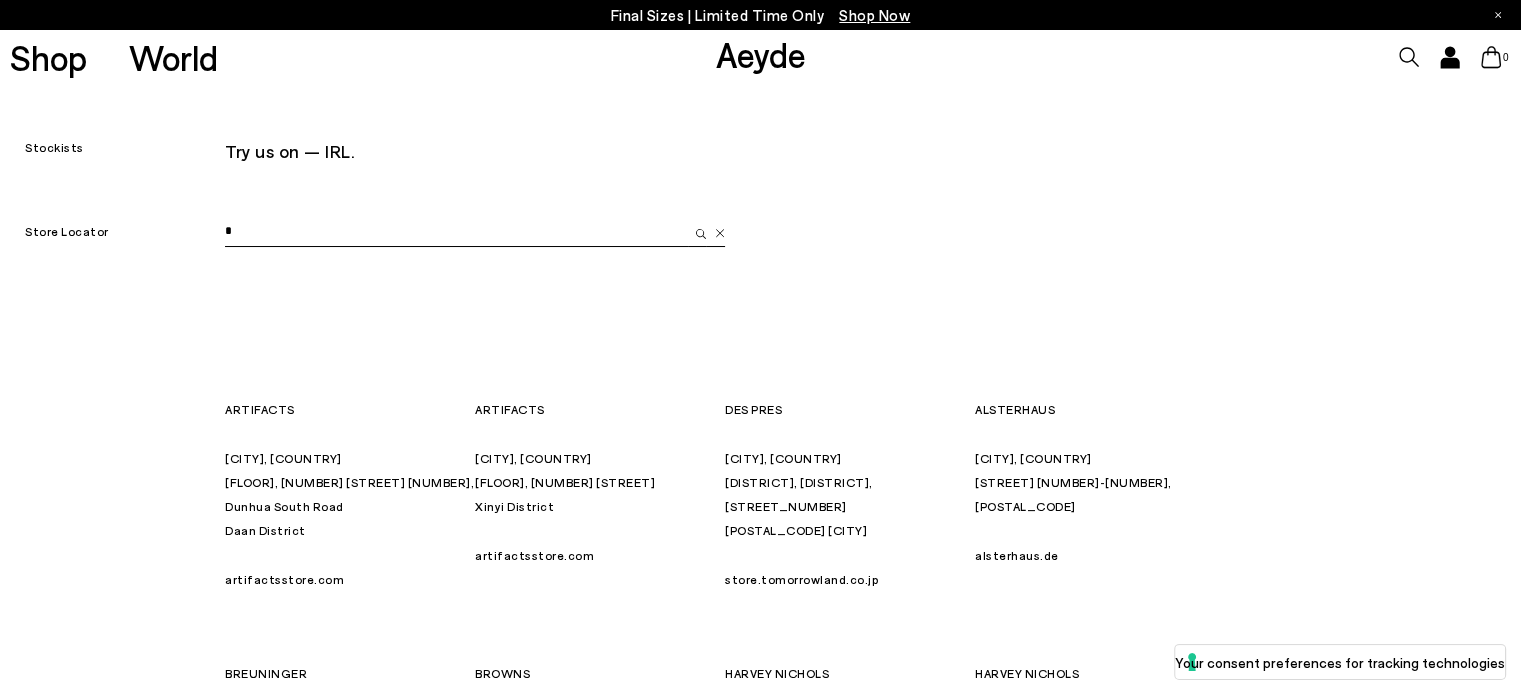 type 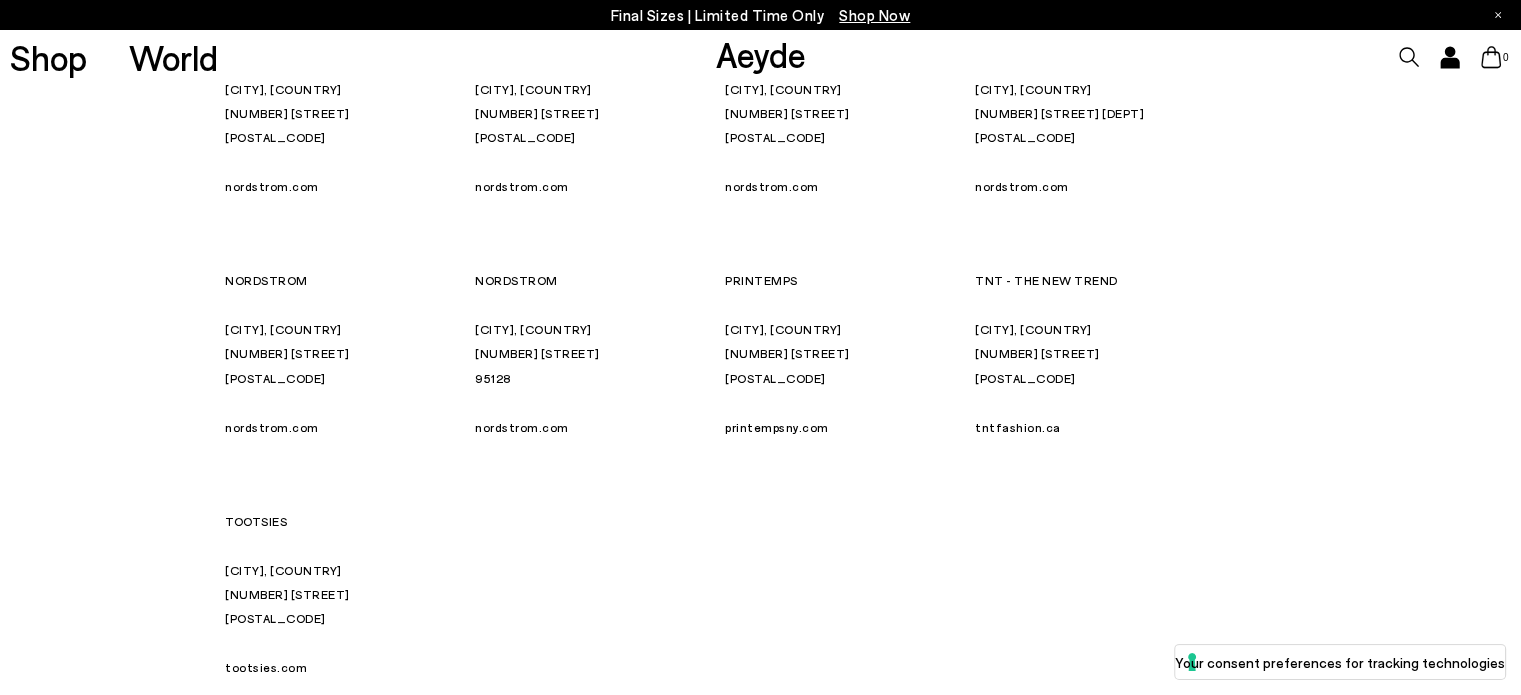 scroll, scrollTop: 11113, scrollLeft: 0, axis: vertical 